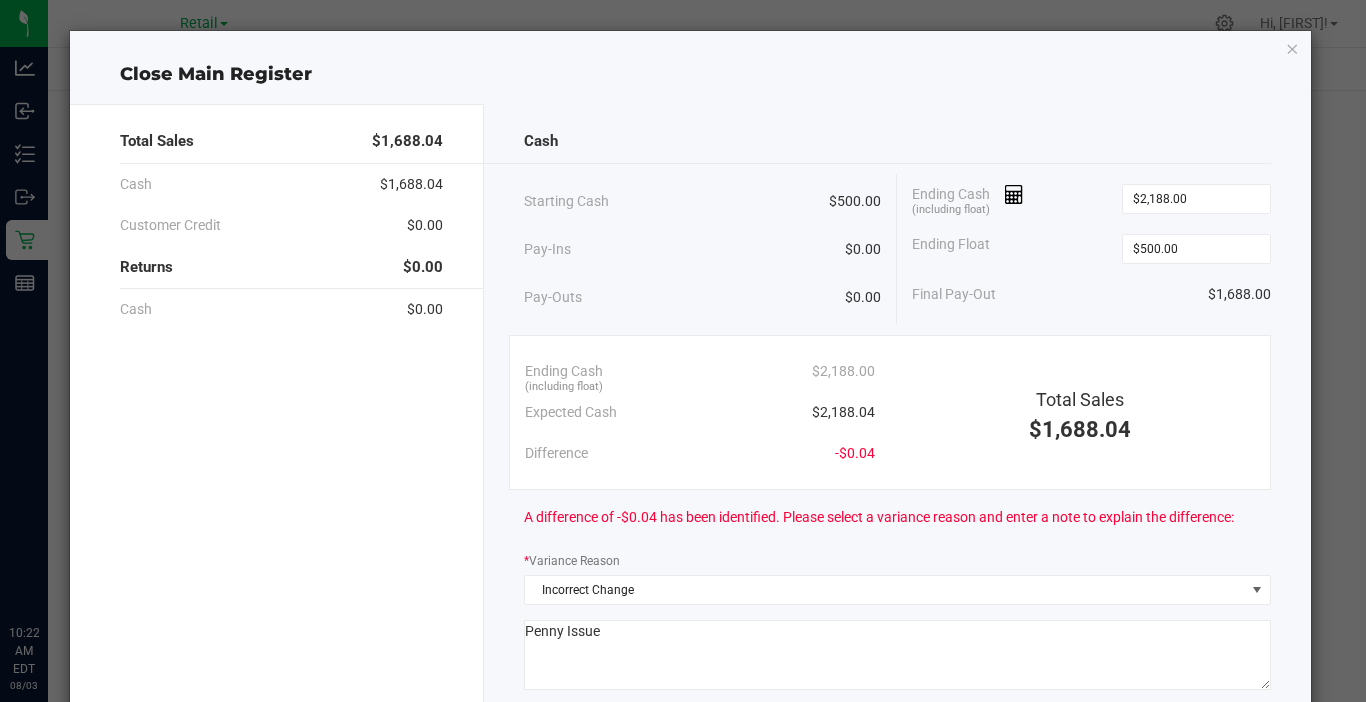 scroll, scrollTop: 0, scrollLeft: 0, axis: both 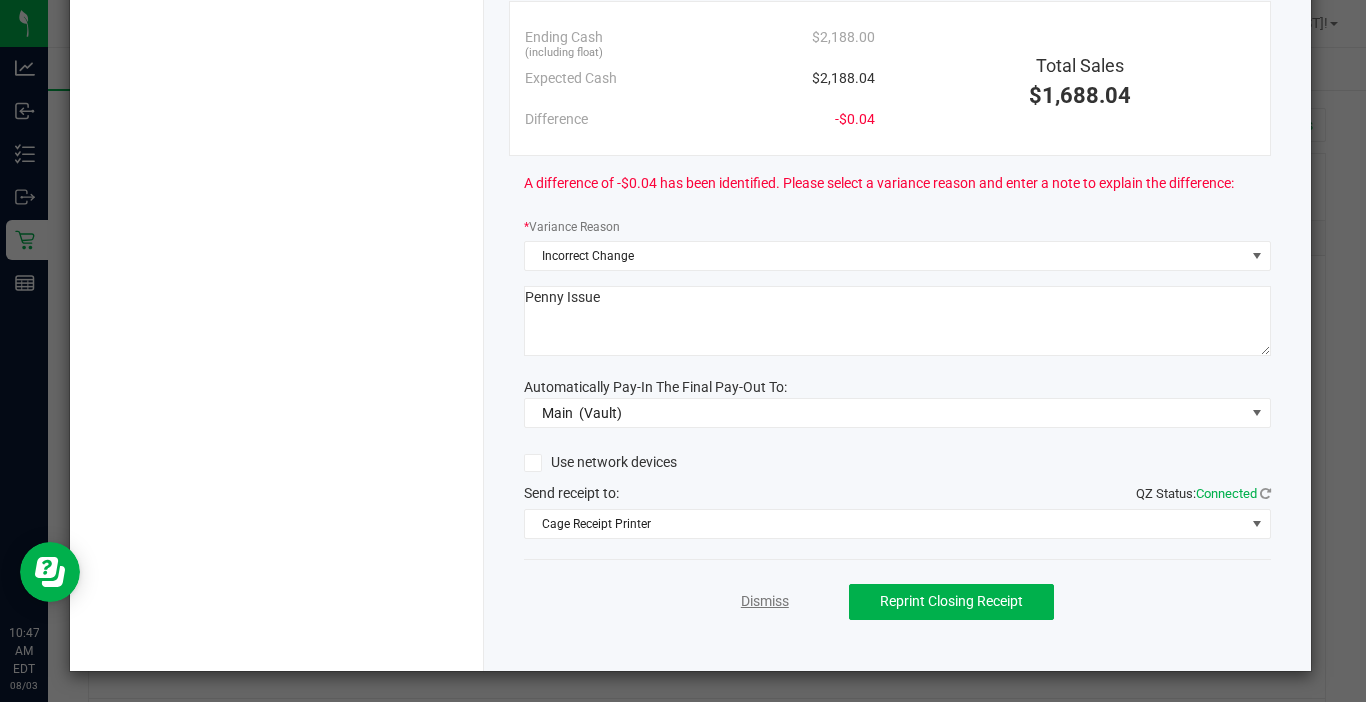 click on "Dismiss" 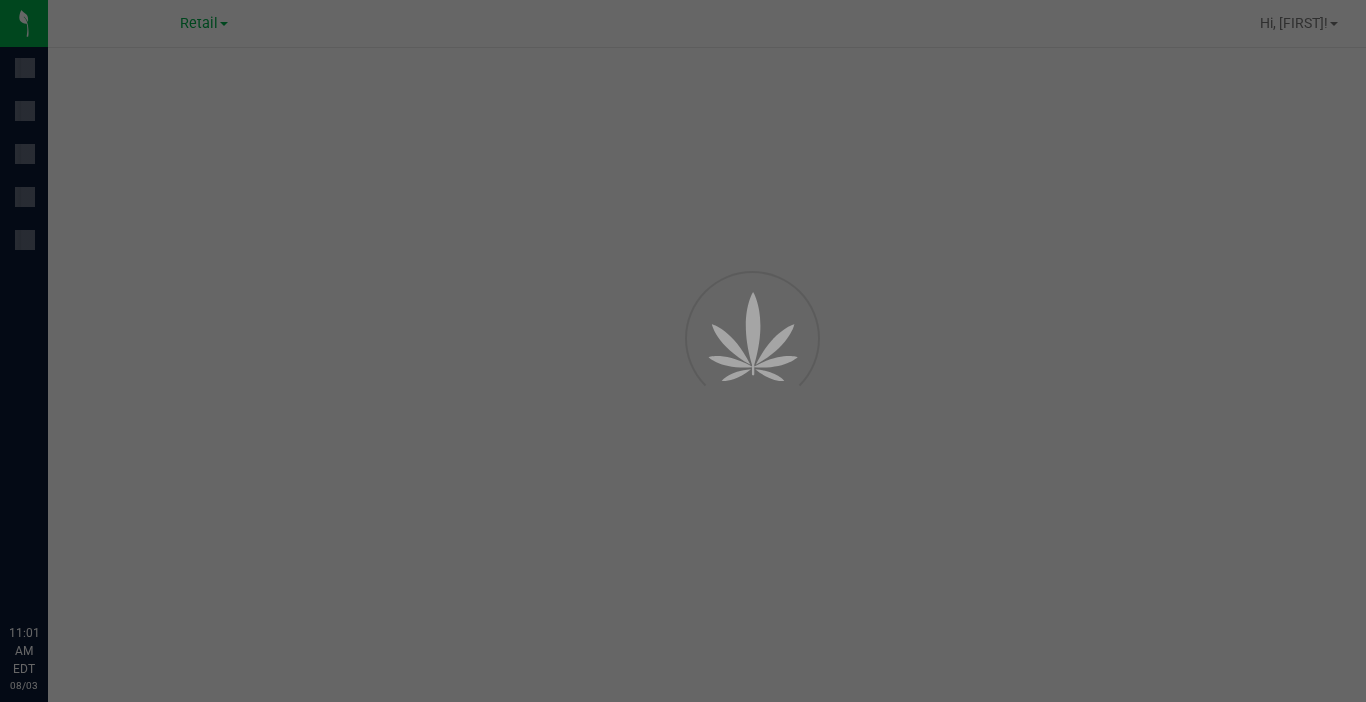 scroll, scrollTop: 0, scrollLeft: 0, axis: both 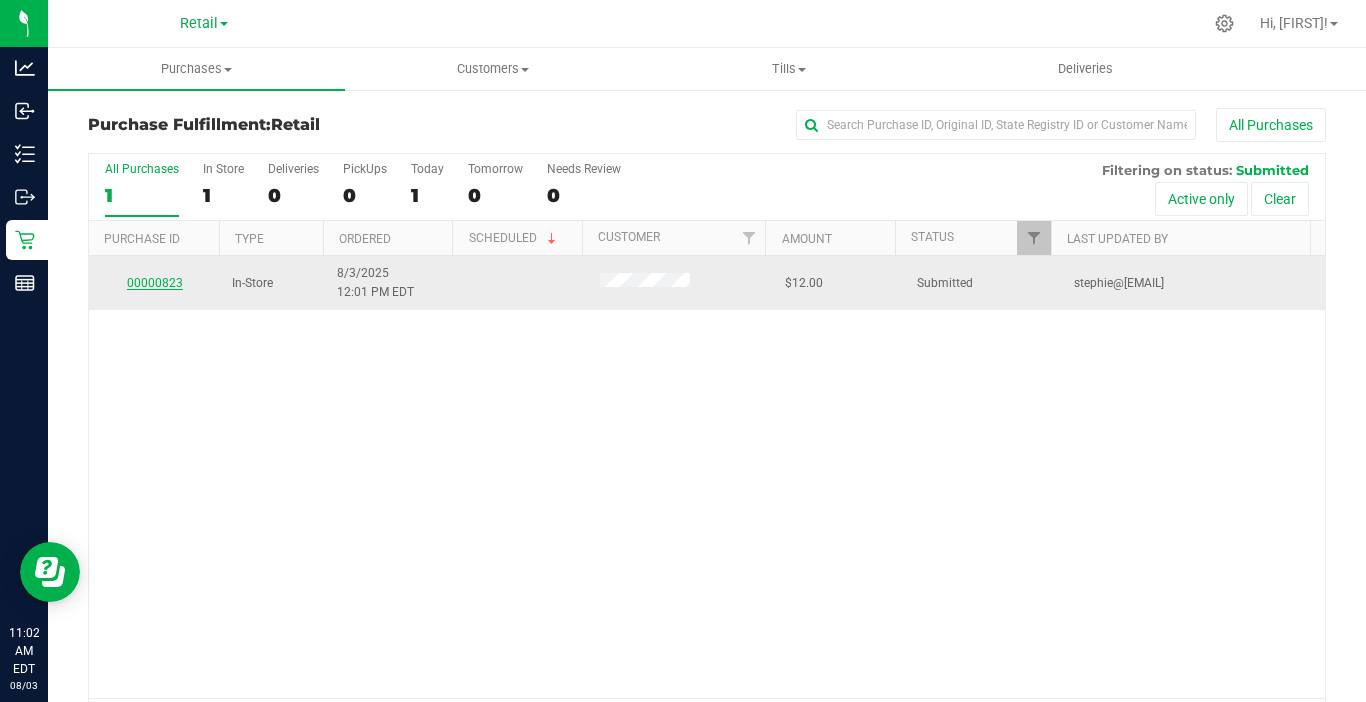 click on "00000823" at bounding box center (155, 283) 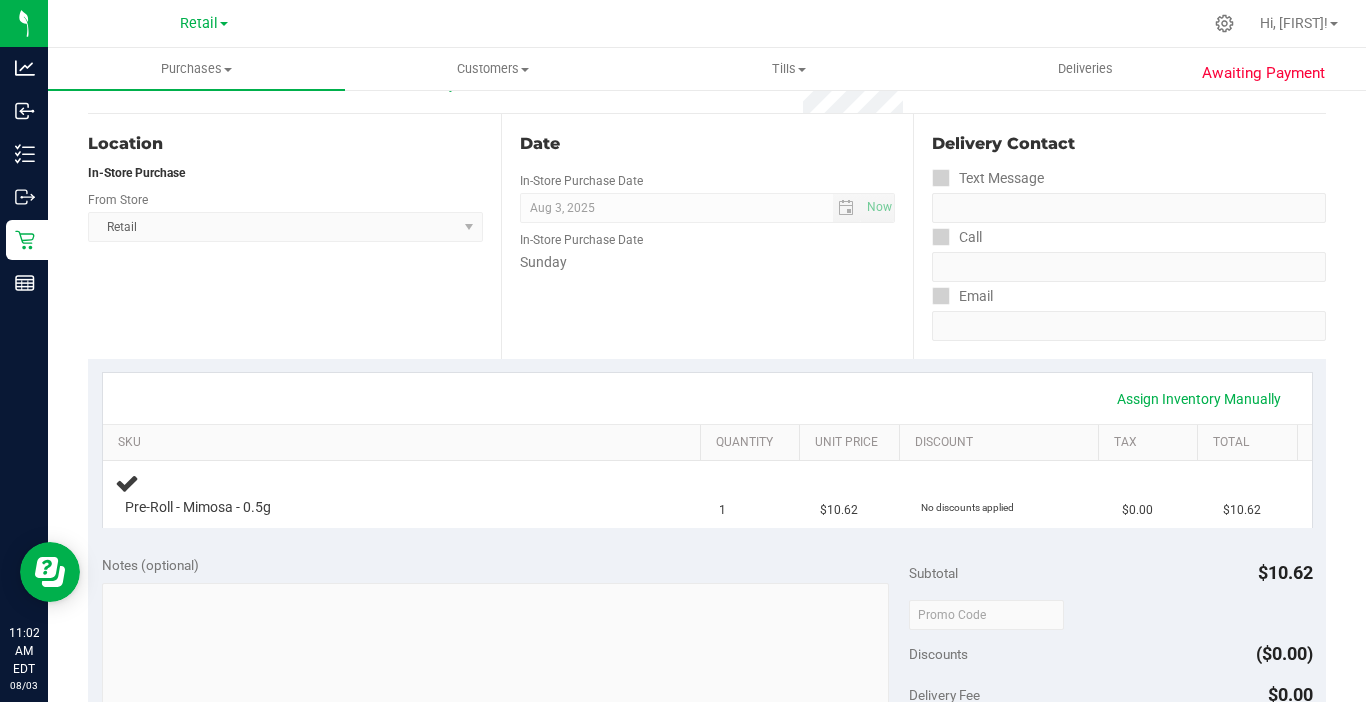 scroll, scrollTop: 200, scrollLeft: 0, axis: vertical 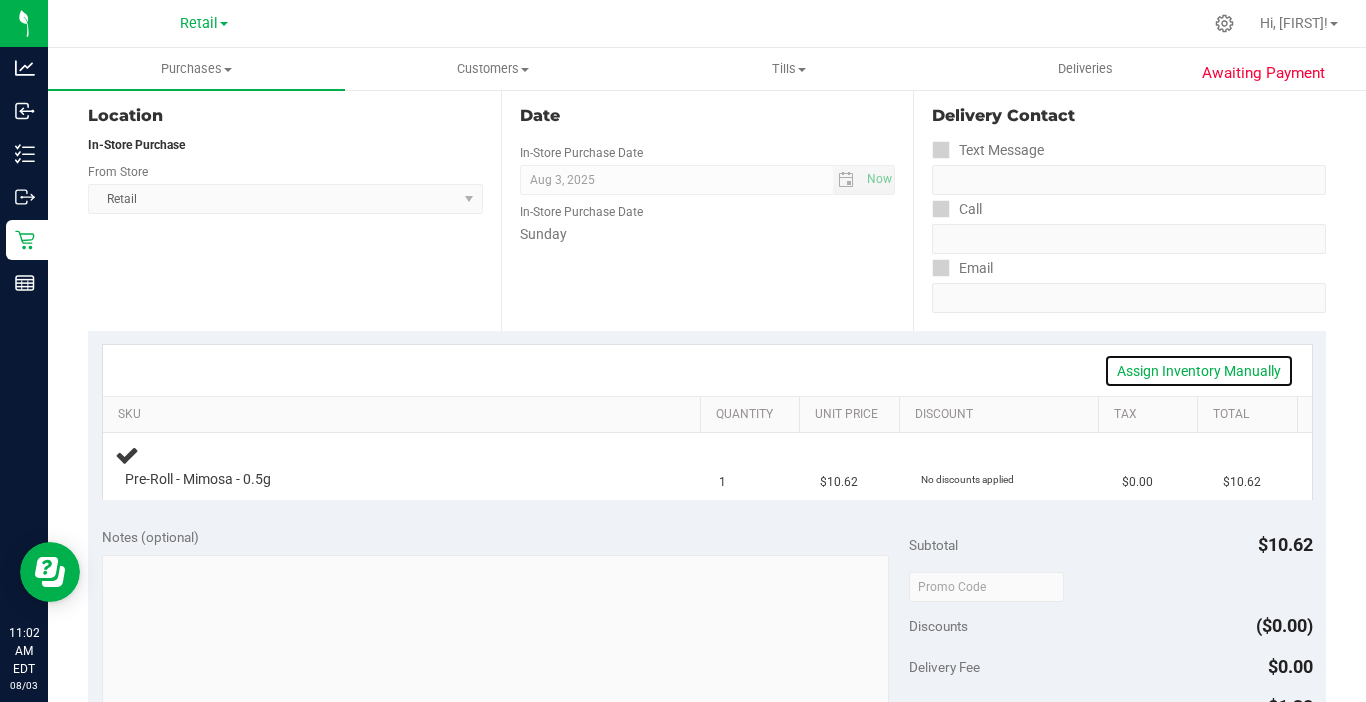 click on "Assign Inventory Manually" at bounding box center (1199, 371) 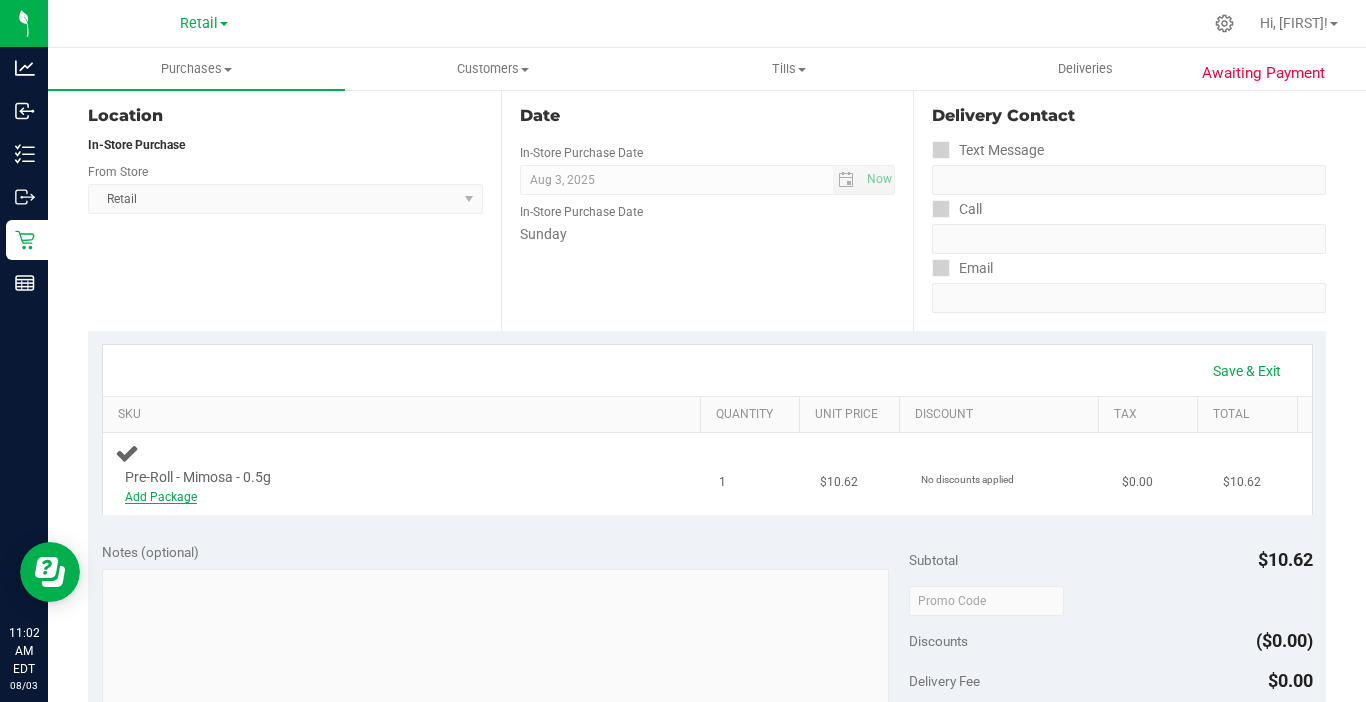 click on "Add Package" at bounding box center (161, 497) 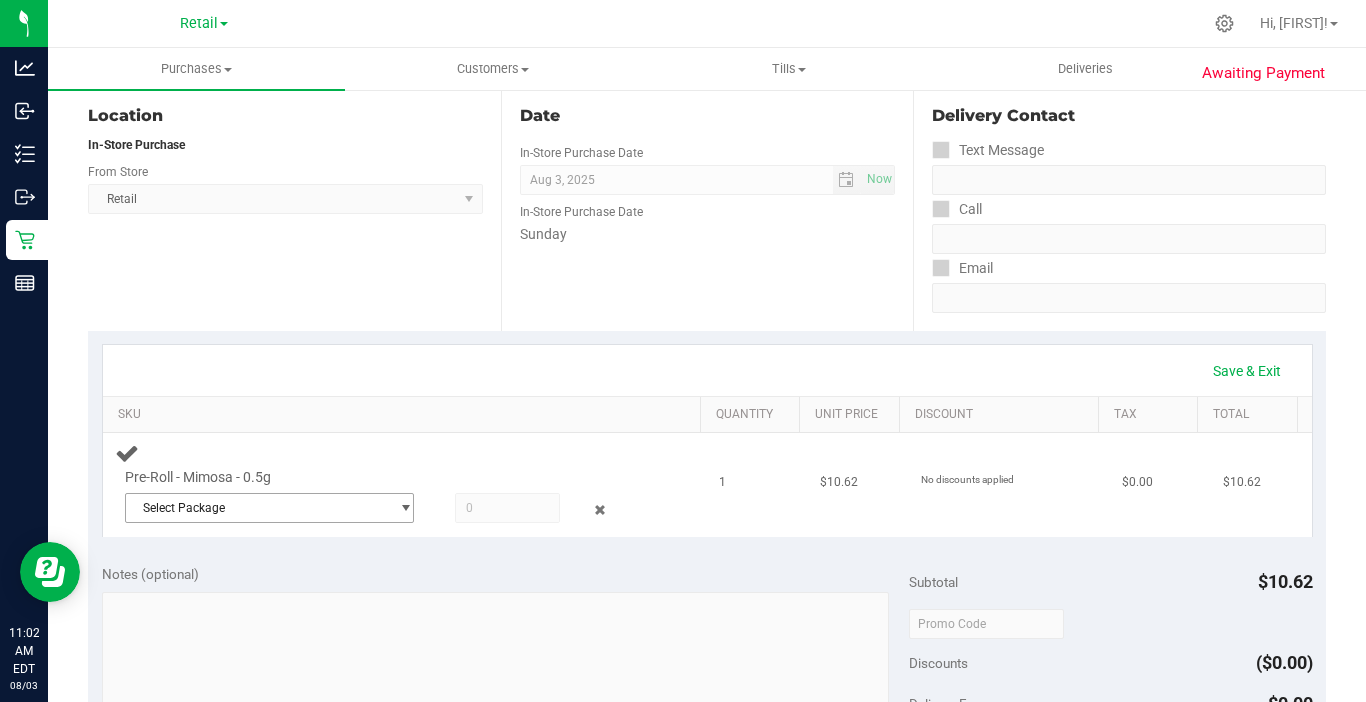 click on "Select Package" at bounding box center [257, 508] 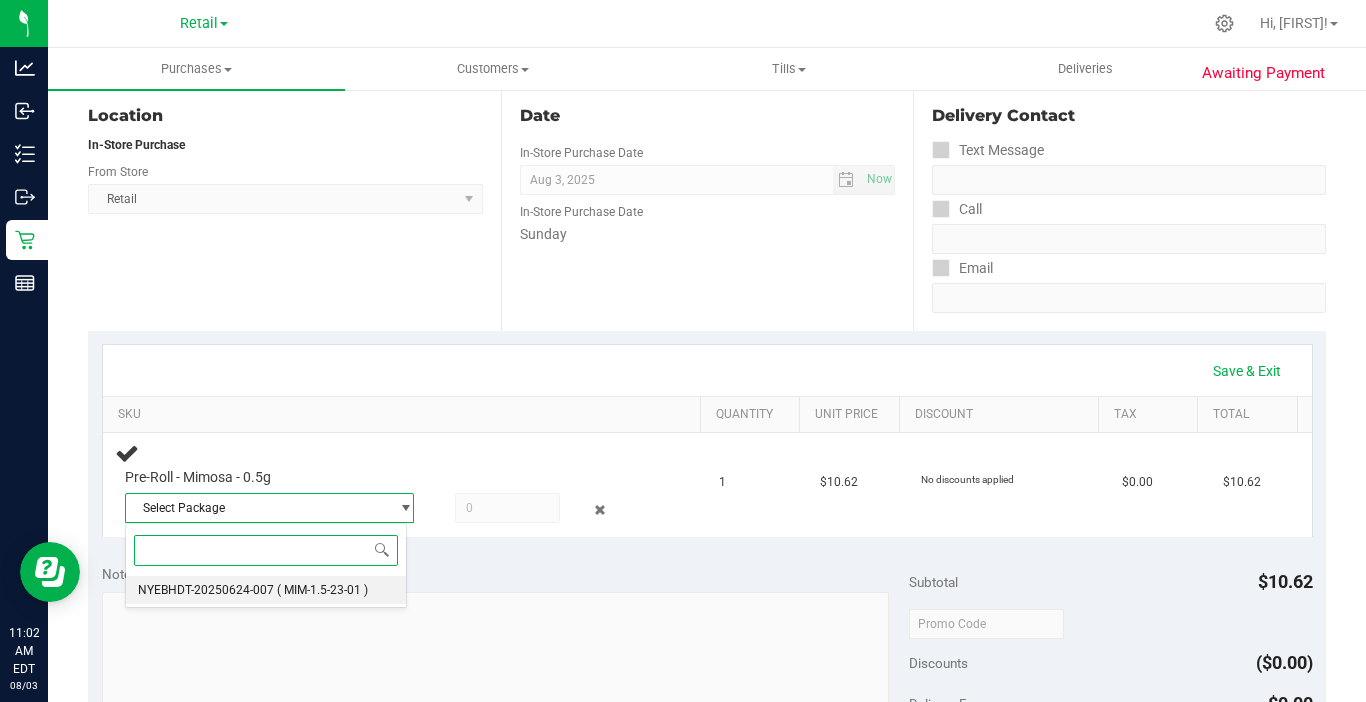 click on "NYEBHDT-20250624-007" at bounding box center [206, 590] 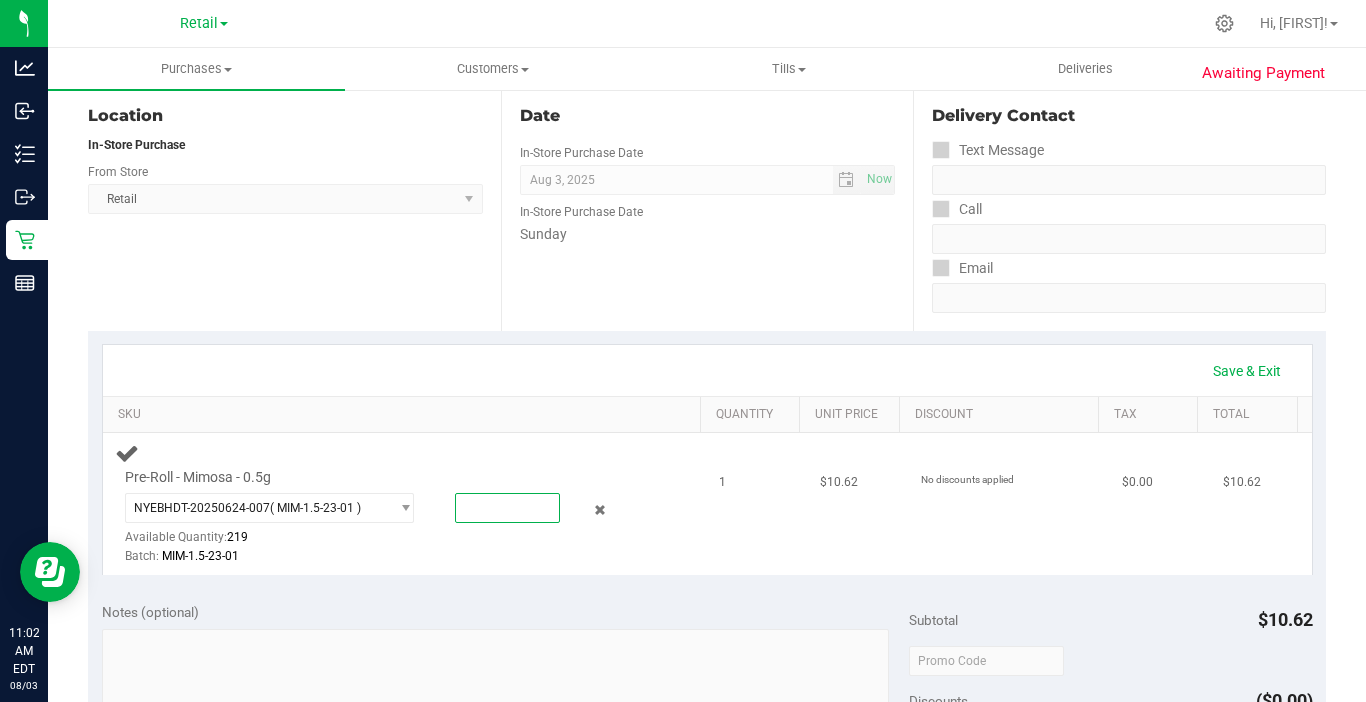 click at bounding box center (507, 508) 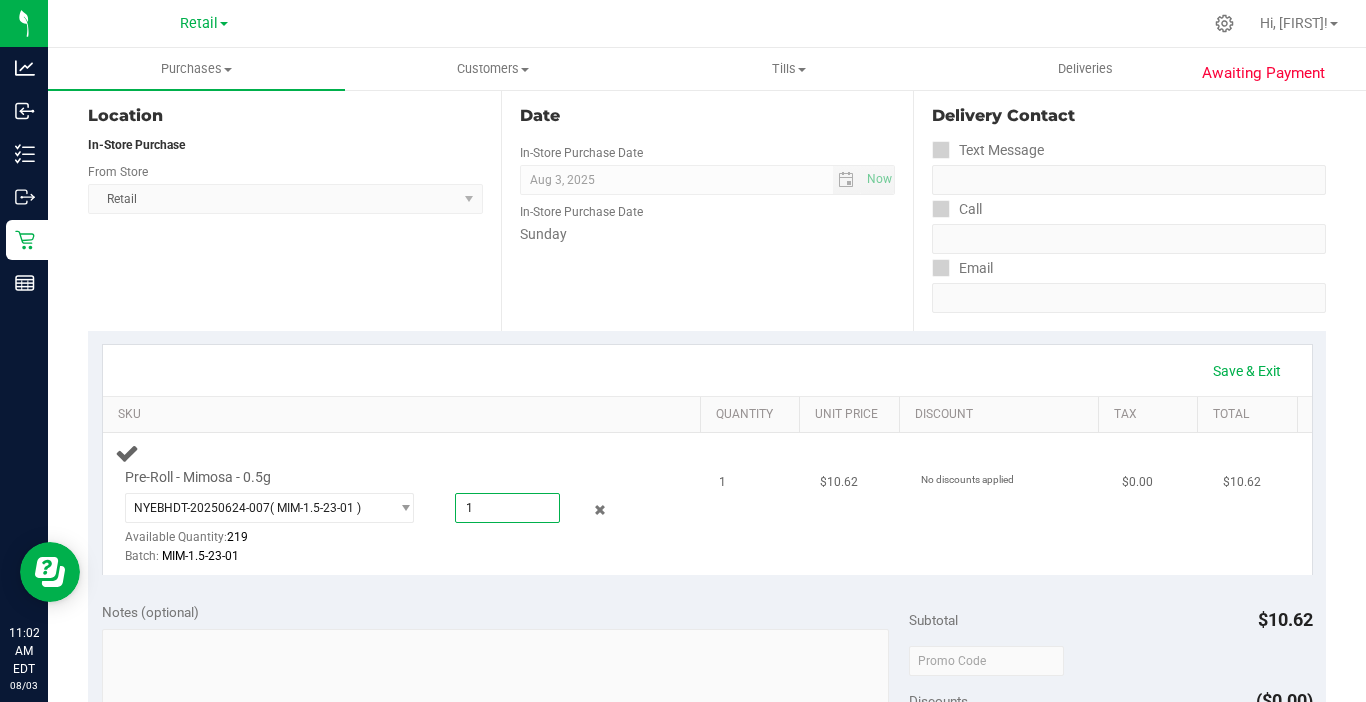 type on "1" 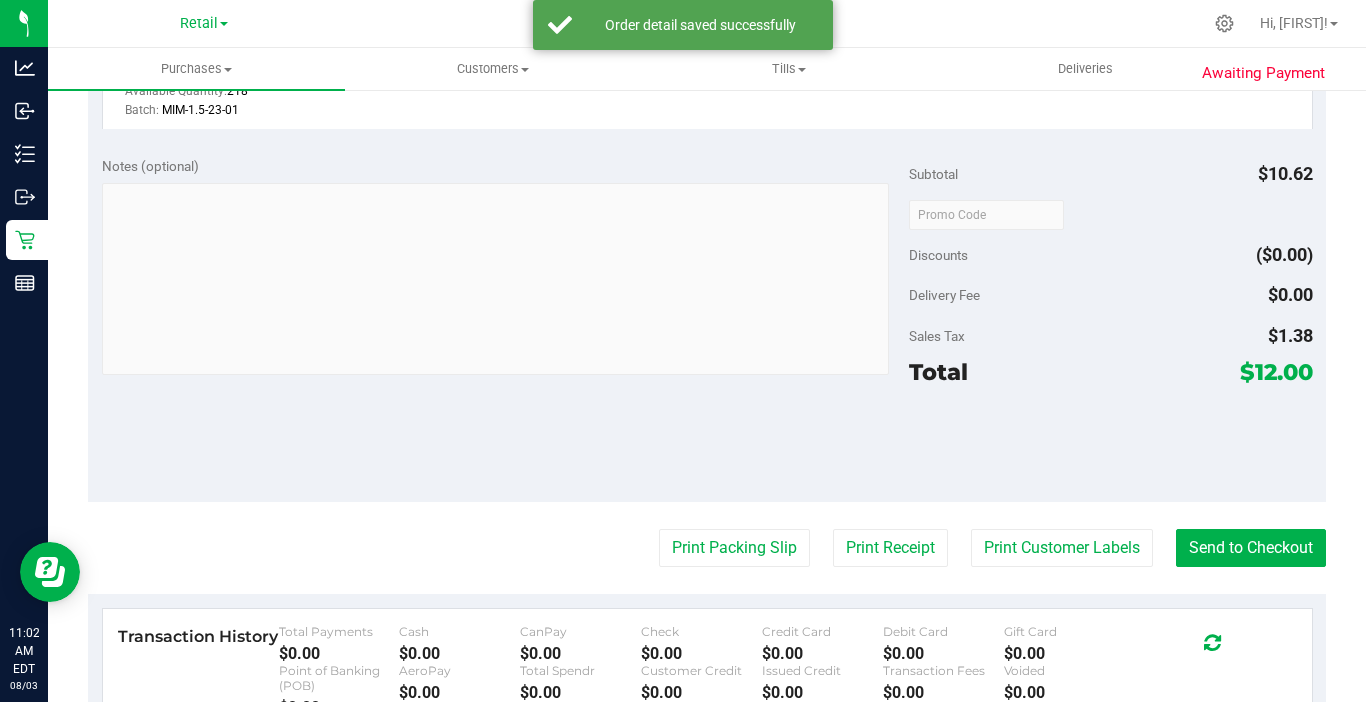 scroll, scrollTop: 700, scrollLeft: 0, axis: vertical 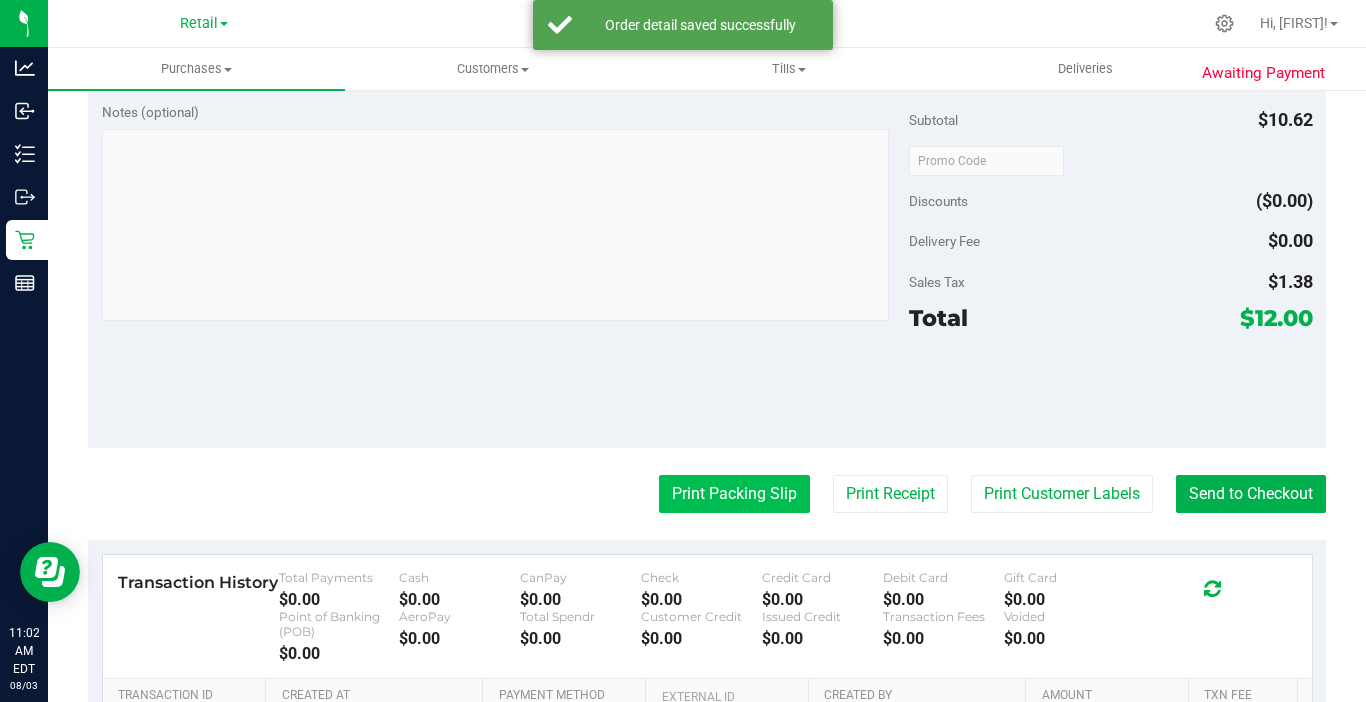 click on "Print Packing Slip" at bounding box center [734, 494] 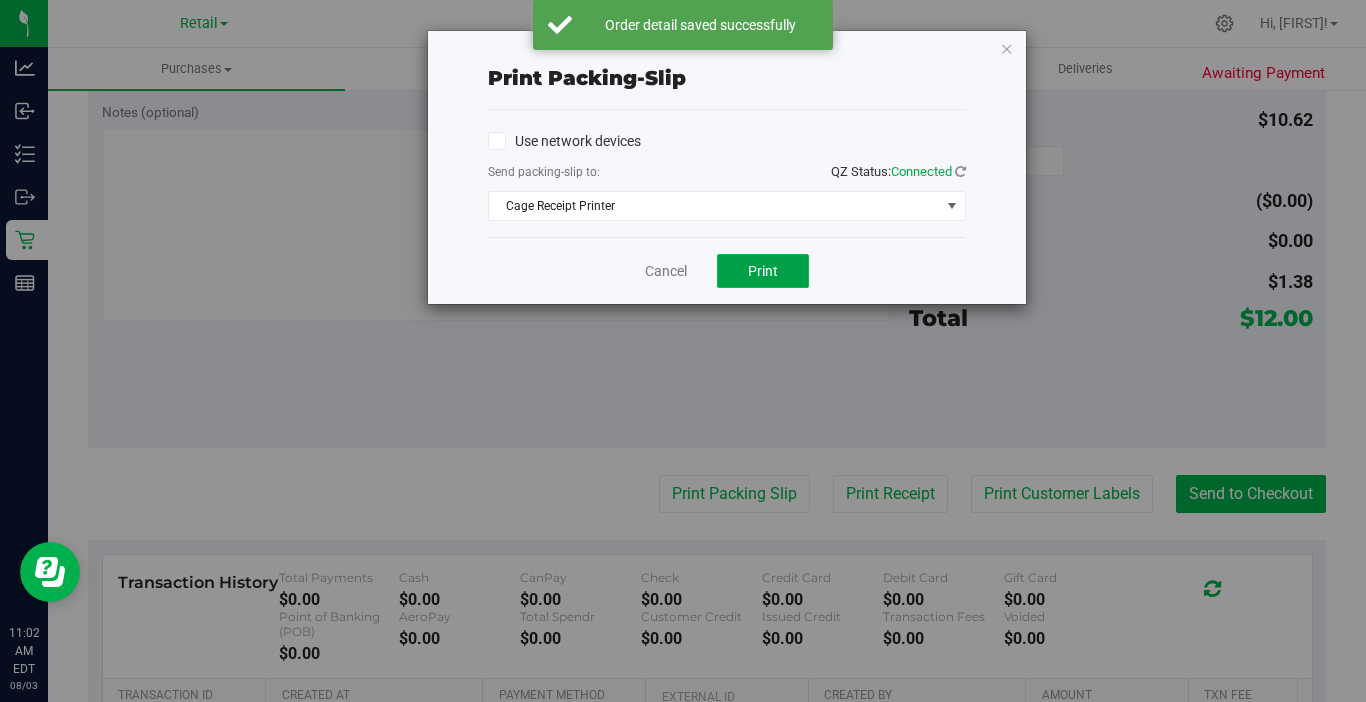 click on "Print" at bounding box center (763, 271) 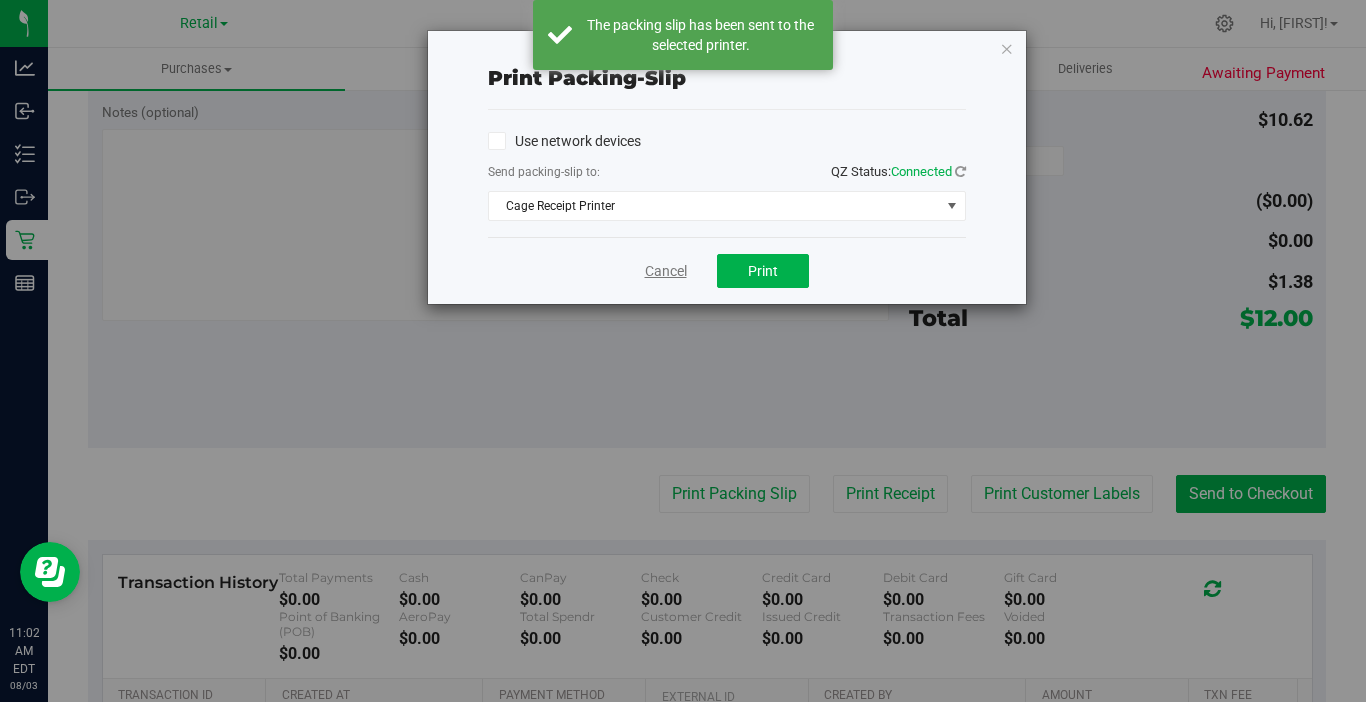 click on "Cancel" at bounding box center (666, 271) 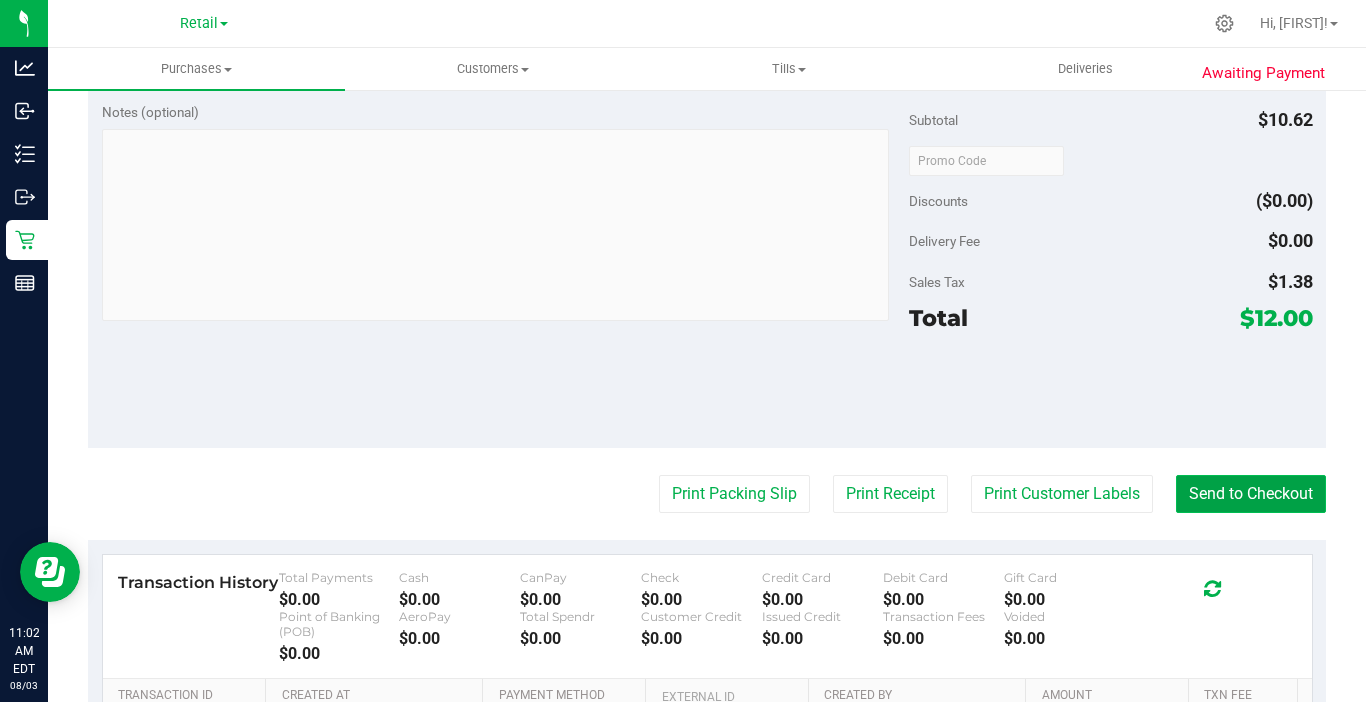 click on "Send to Checkout" at bounding box center [1251, 494] 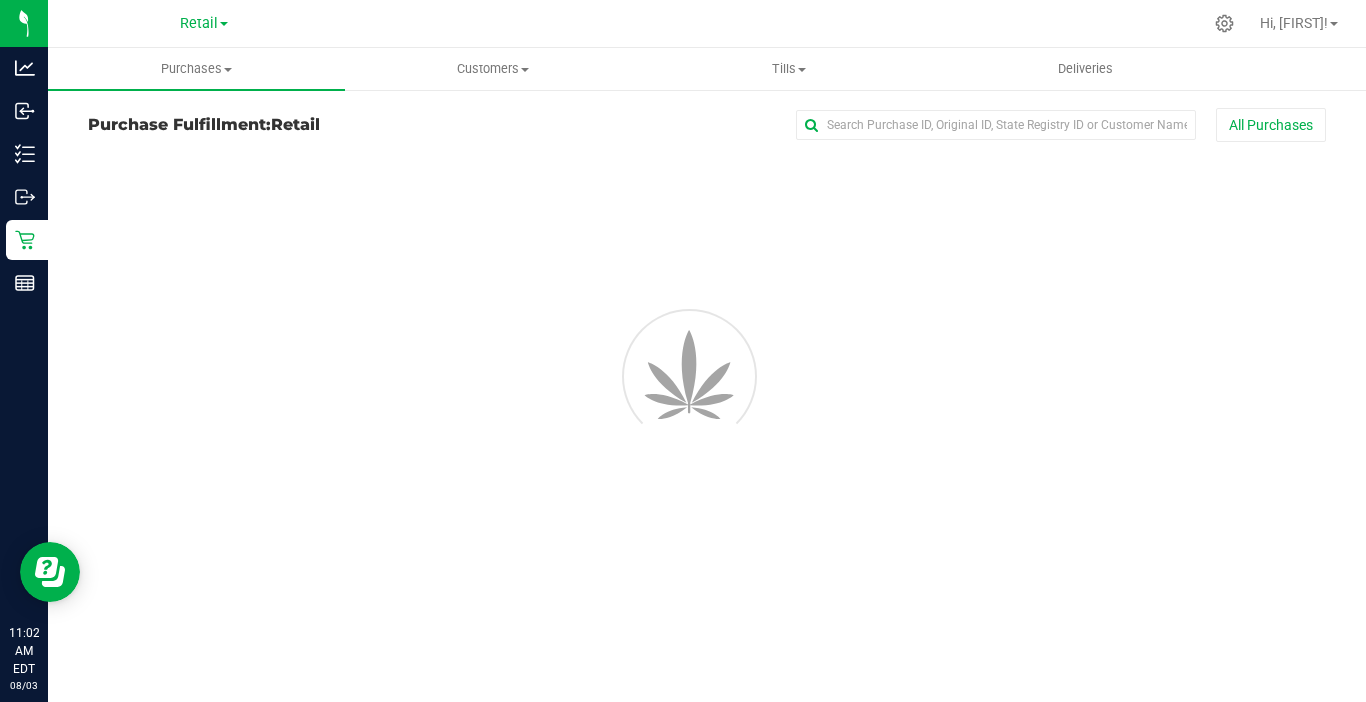 scroll, scrollTop: 0, scrollLeft: 0, axis: both 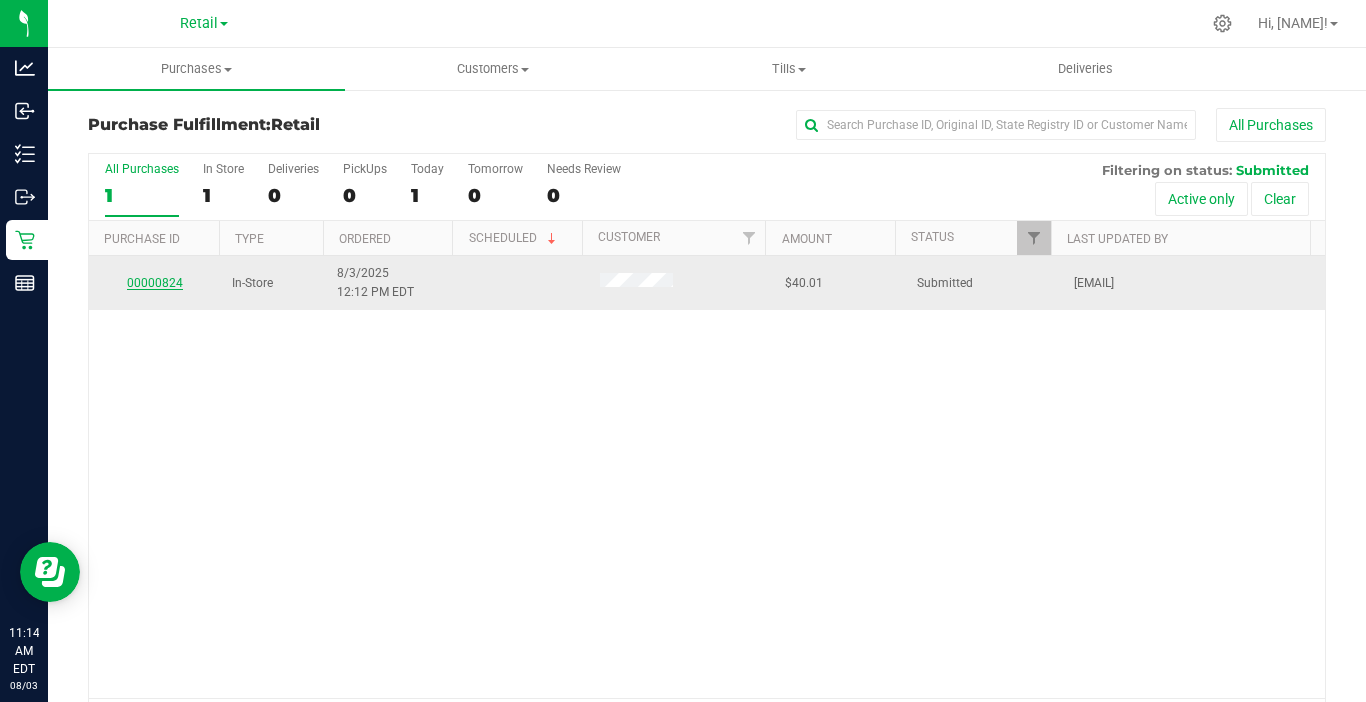 click on "00000824" at bounding box center [155, 283] 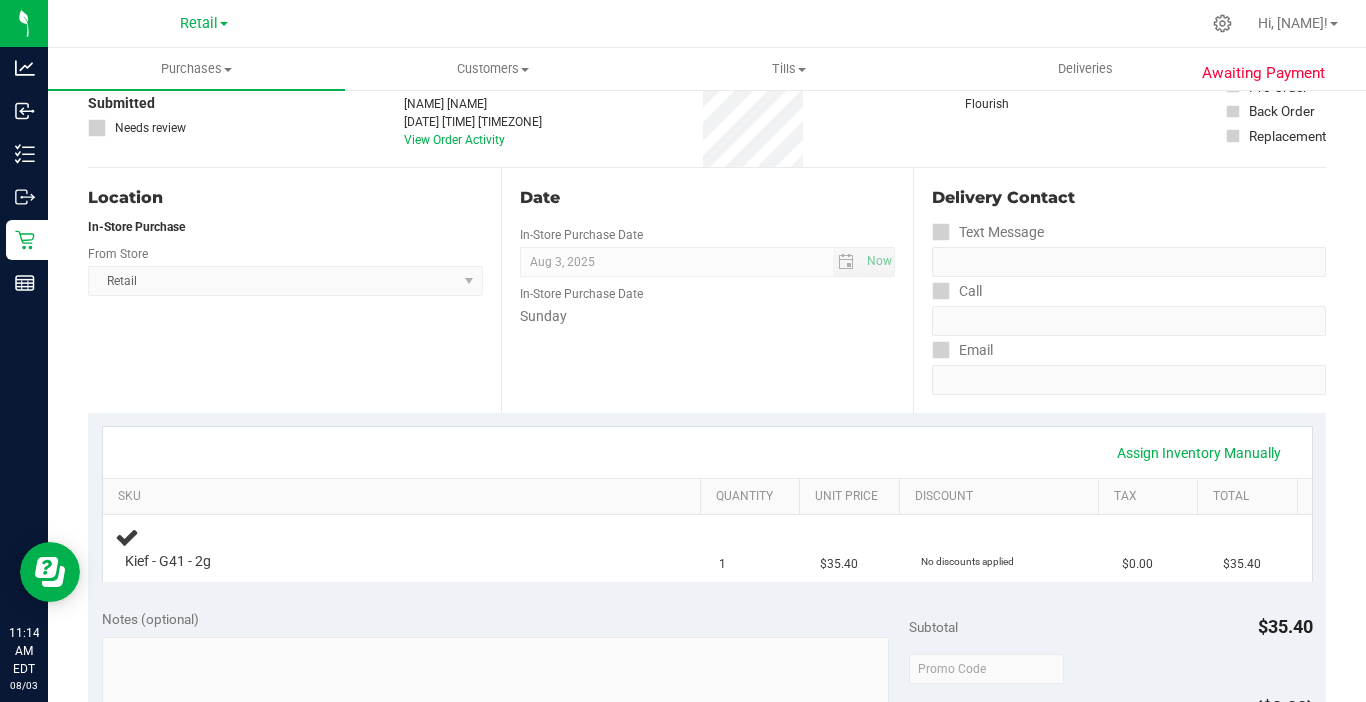 scroll, scrollTop: 300, scrollLeft: 0, axis: vertical 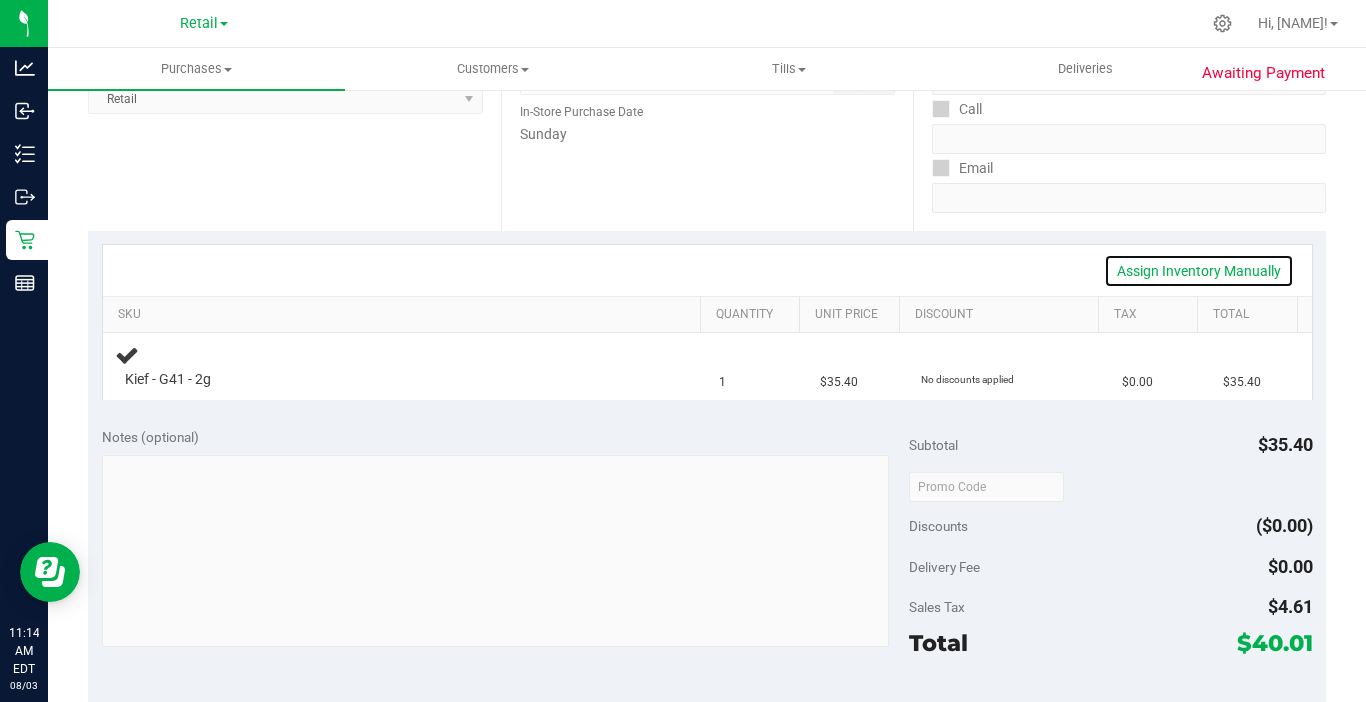 click on "Assign Inventory Manually" at bounding box center (1199, 271) 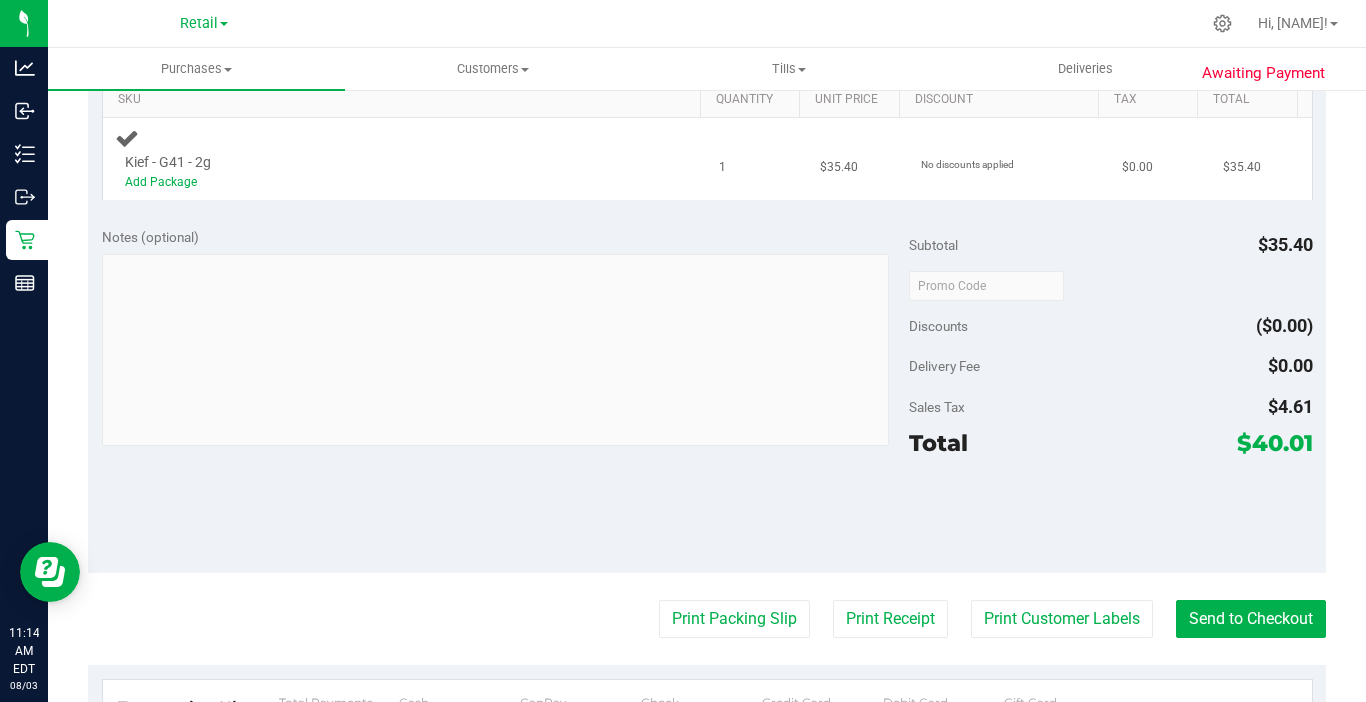 scroll, scrollTop: 400, scrollLeft: 0, axis: vertical 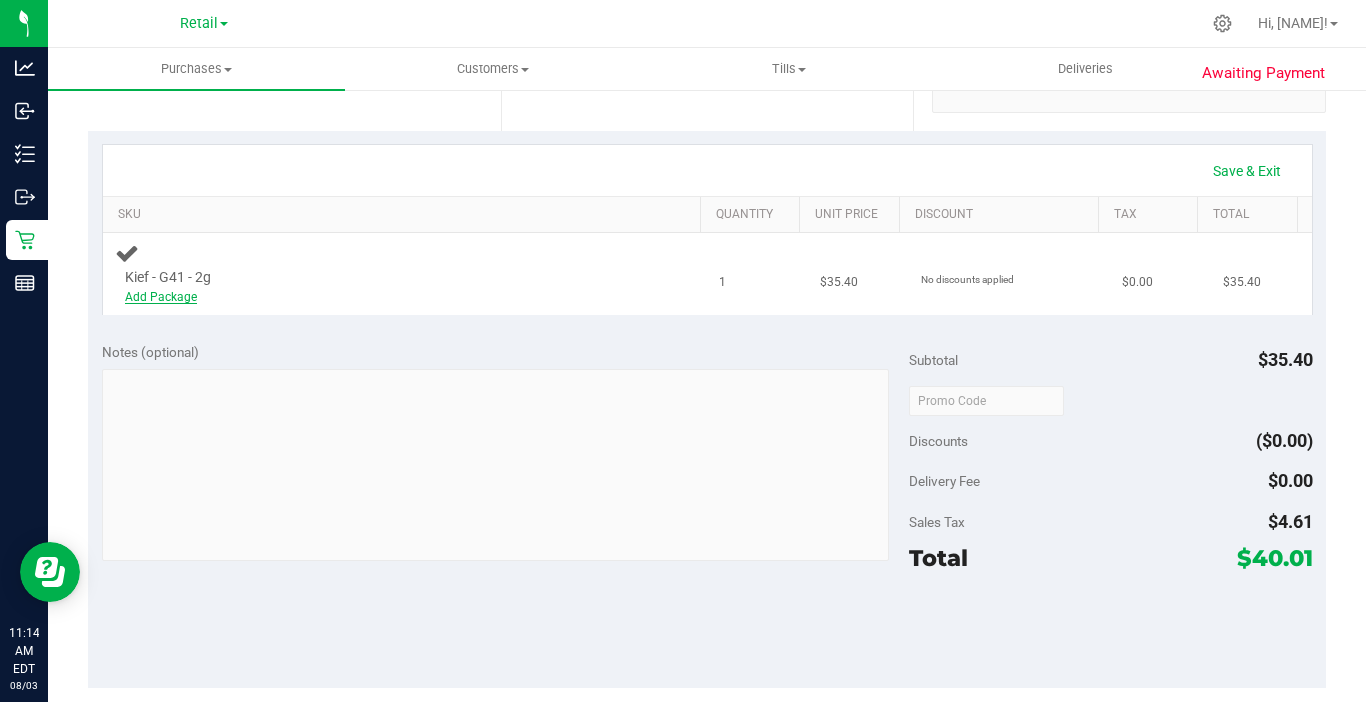 click on "Add Package" at bounding box center [161, 297] 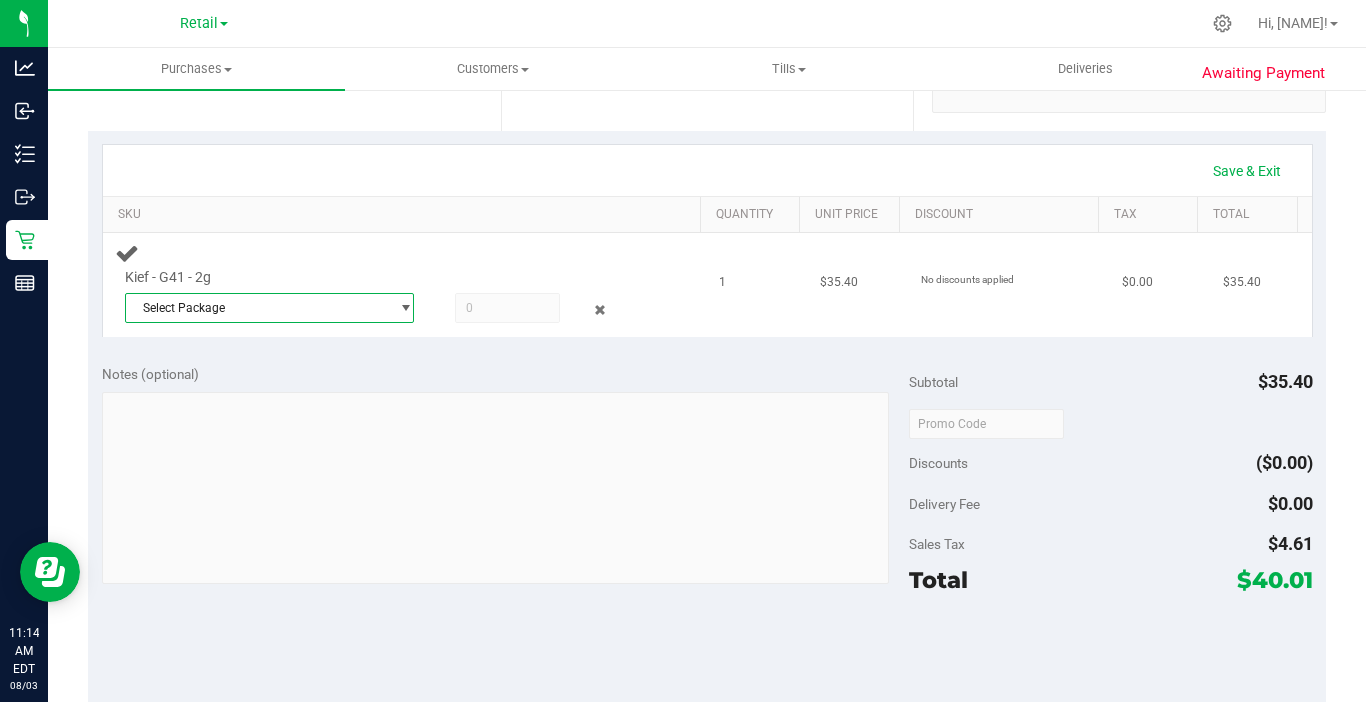 click on "Select Package" at bounding box center (257, 308) 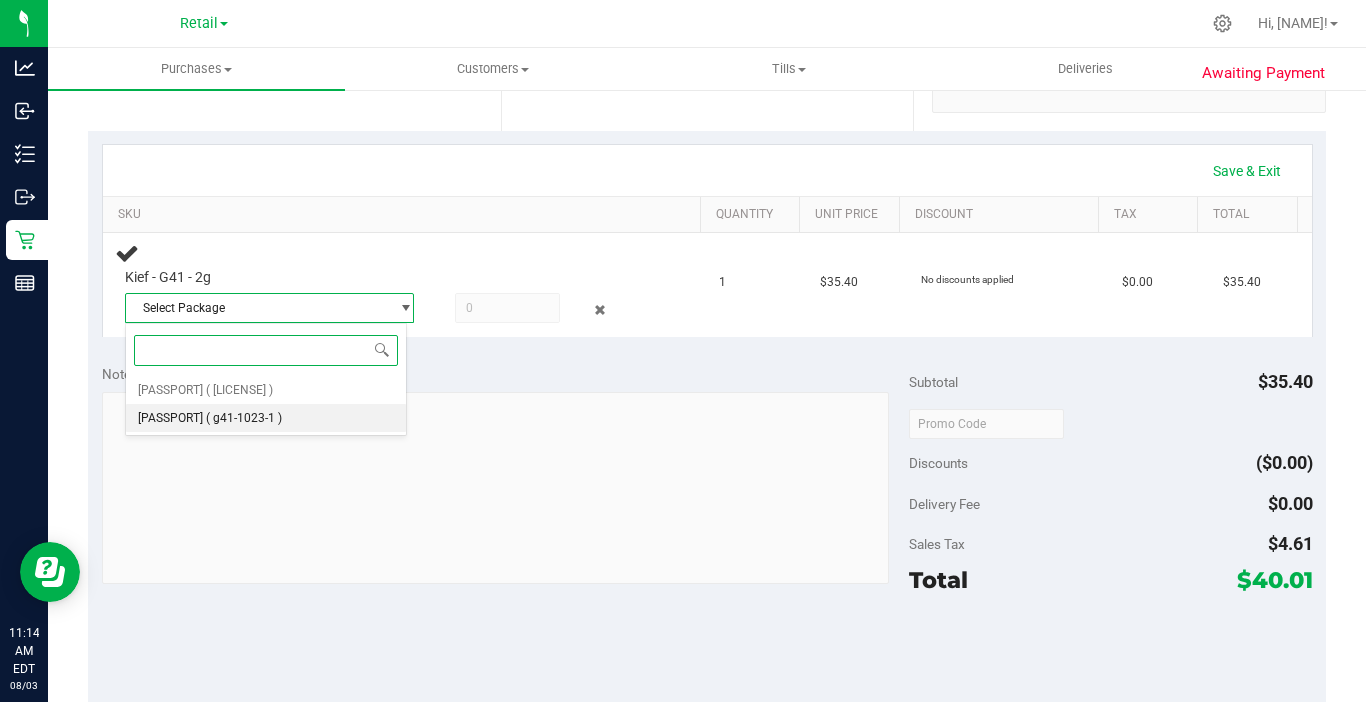 click on "(
g41-1023-1
)" at bounding box center [244, 418] 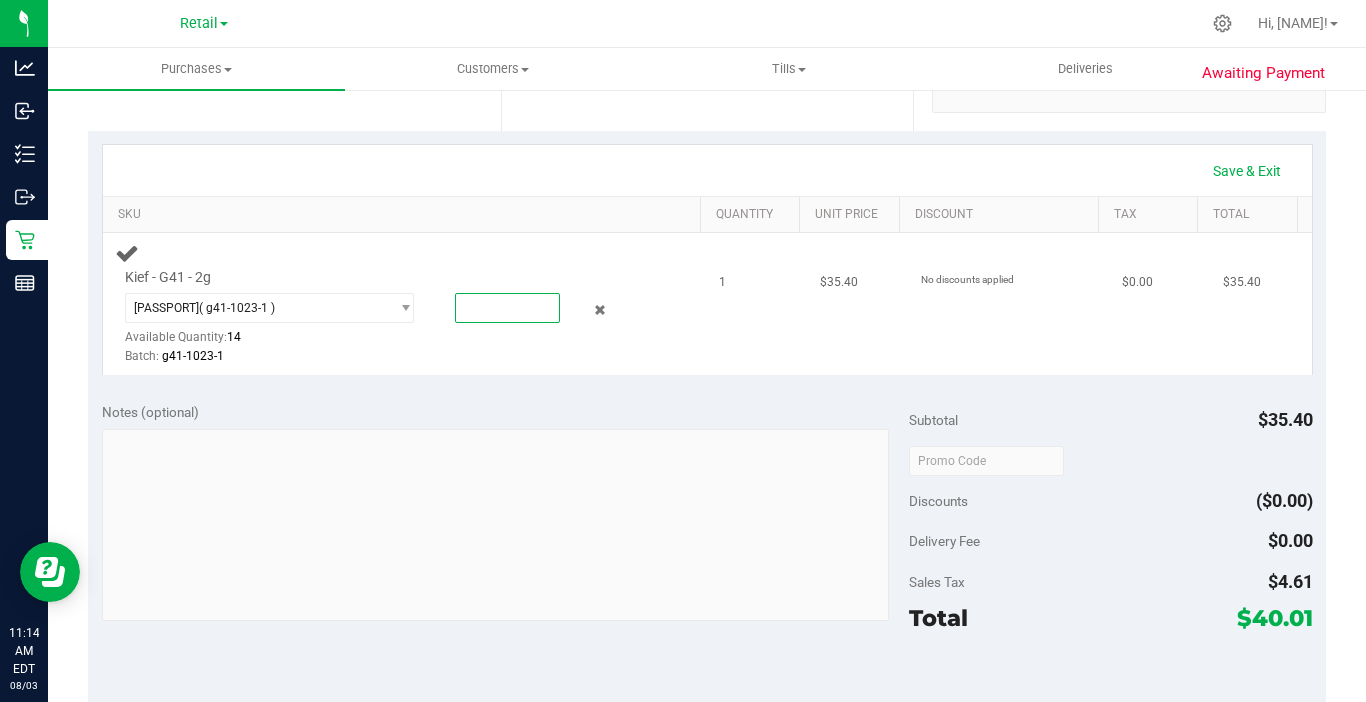 click at bounding box center (507, 308) 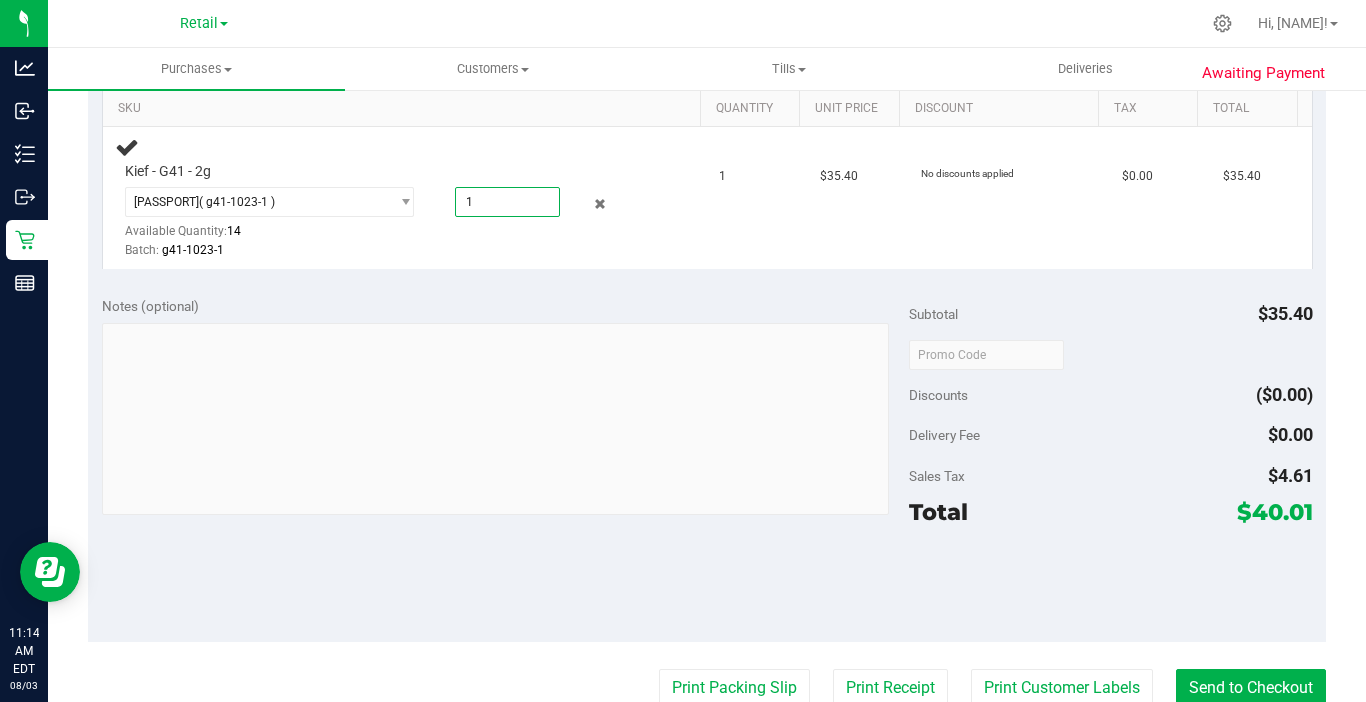 scroll, scrollTop: 700, scrollLeft: 0, axis: vertical 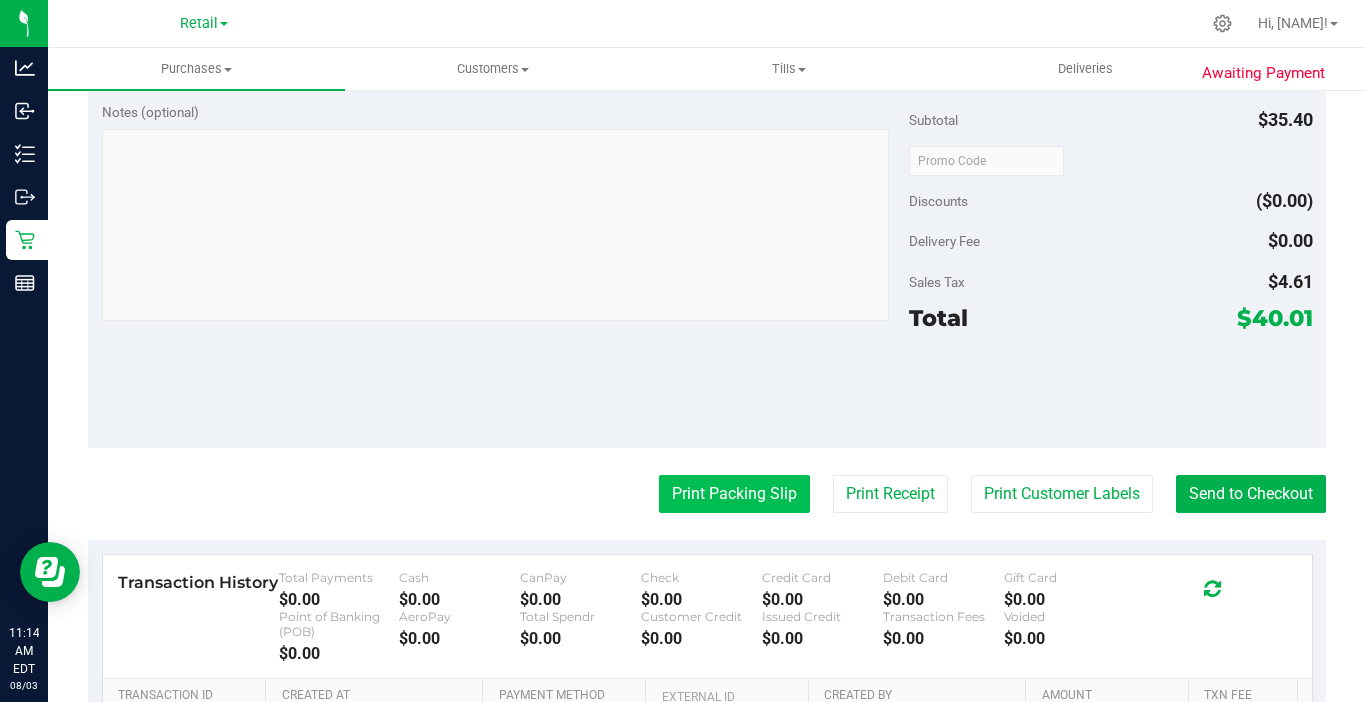 type on "1.0000" 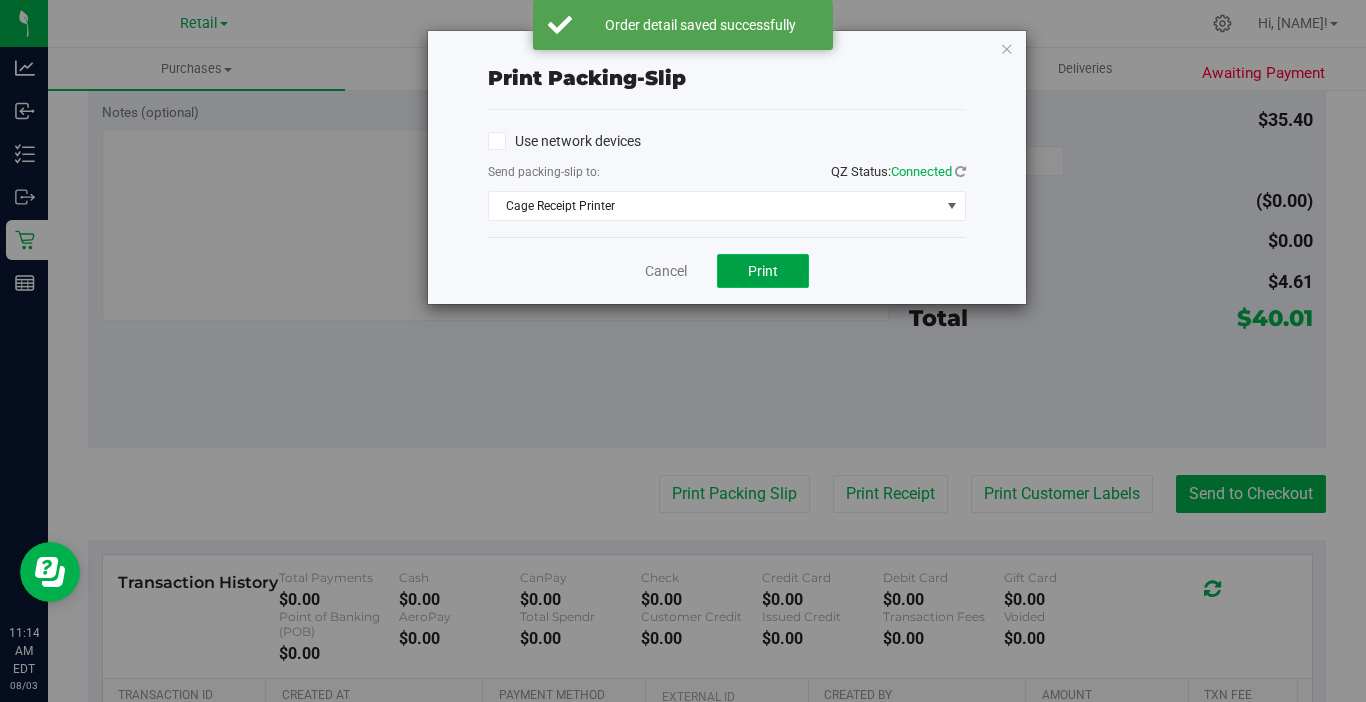 click on "Print" at bounding box center (763, 271) 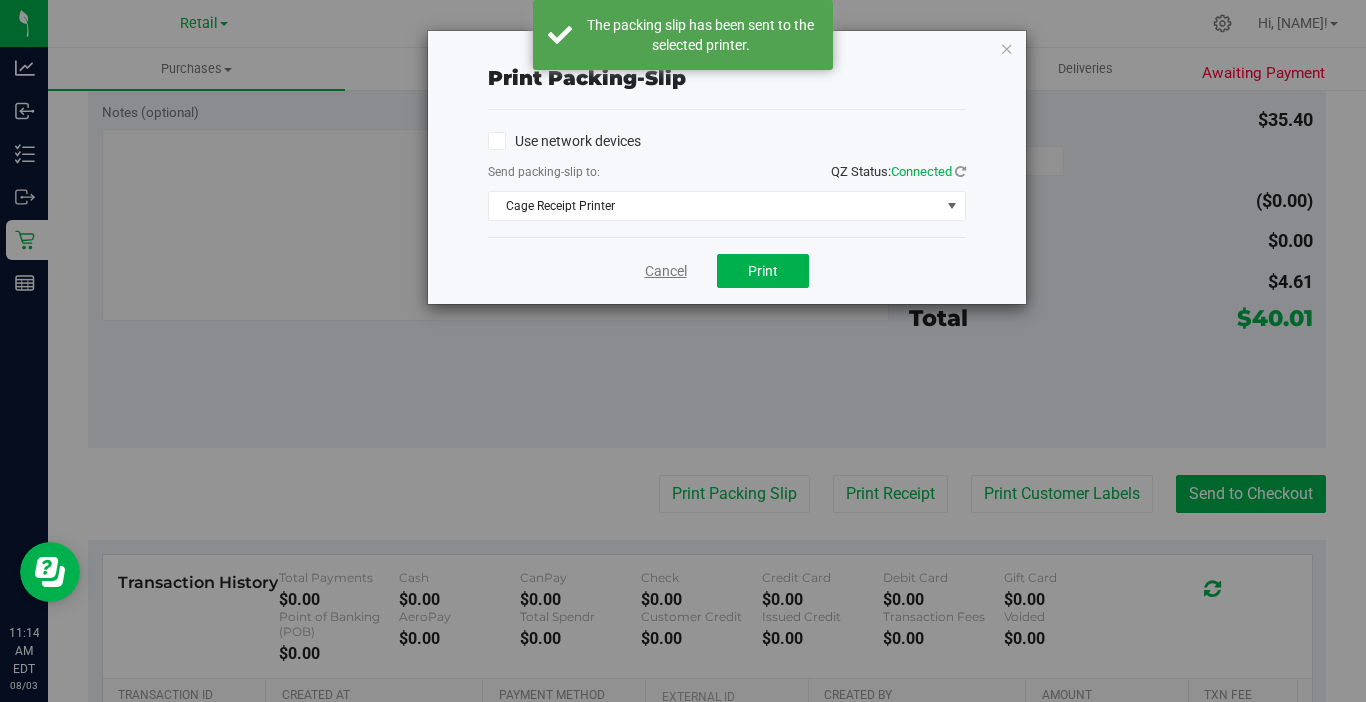 click on "Cancel" at bounding box center (666, 271) 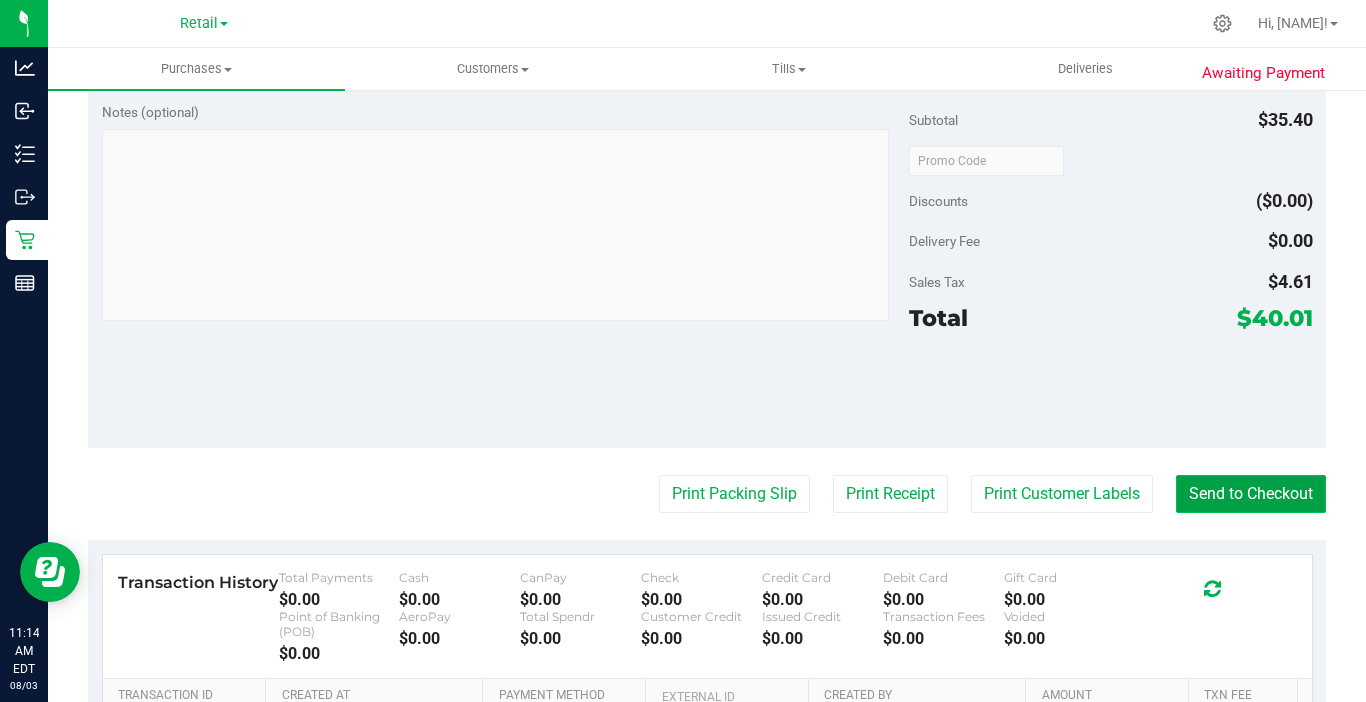 click on "Send to Checkout" at bounding box center [1251, 494] 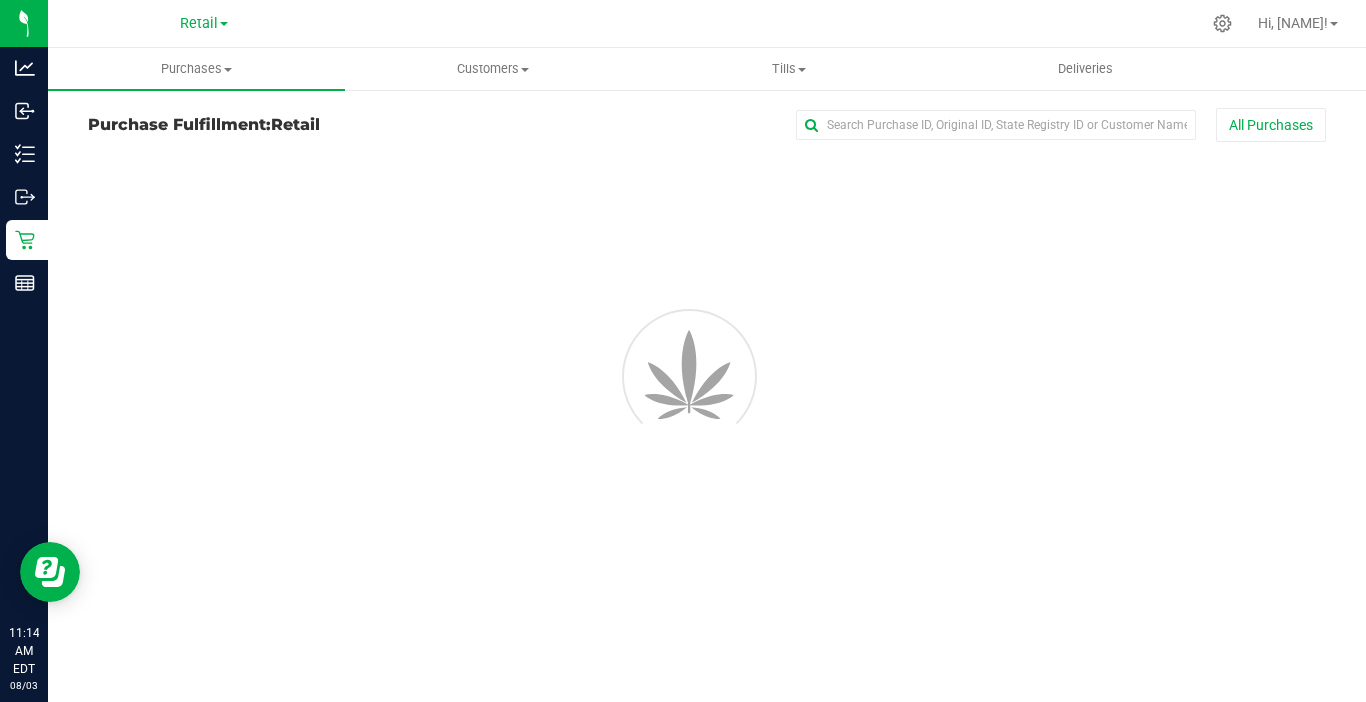 scroll, scrollTop: 0, scrollLeft: 0, axis: both 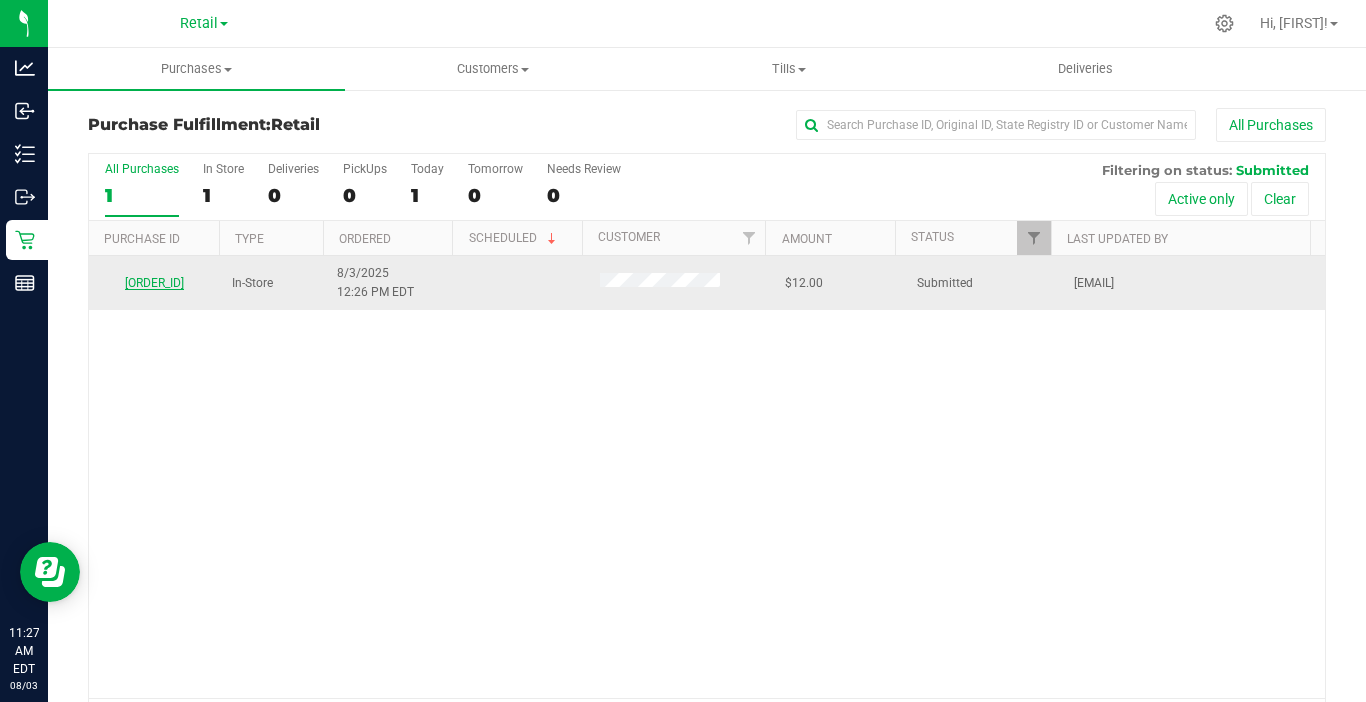 click on "00000825" at bounding box center [154, 283] 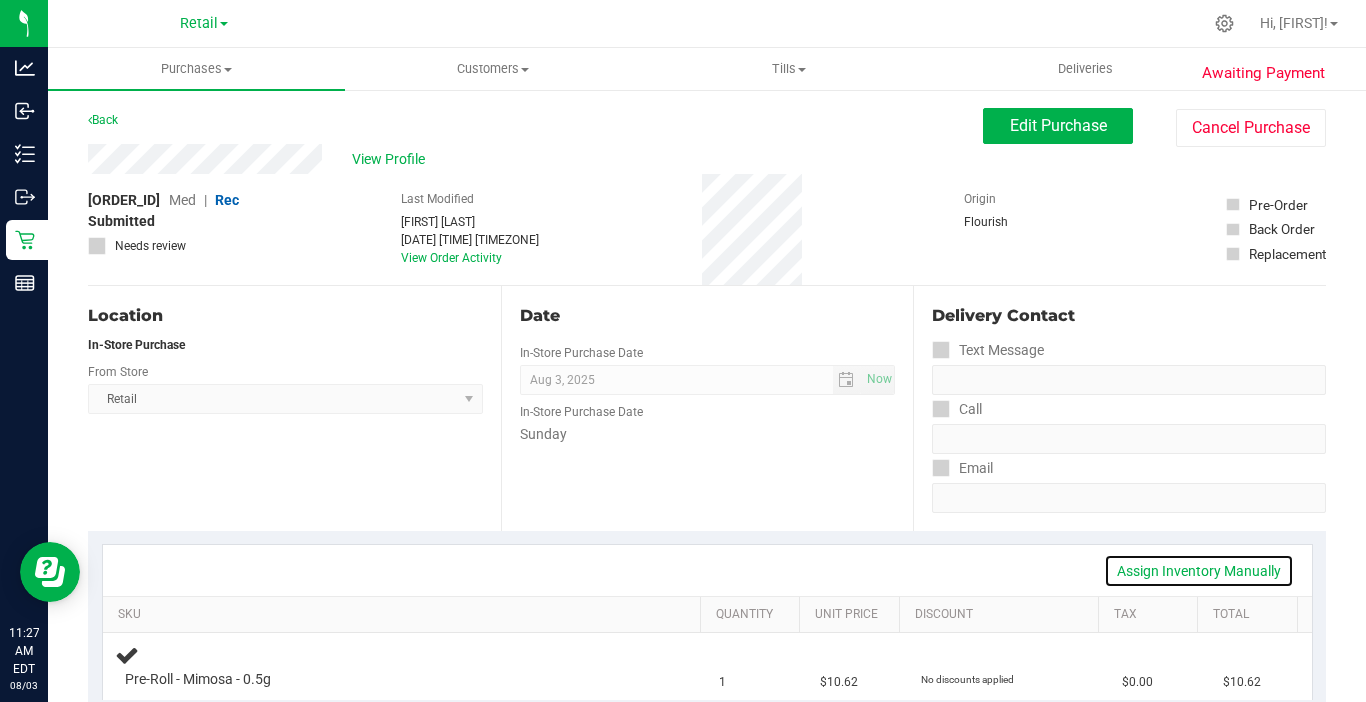 click on "Assign Inventory Manually" at bounding box center [1199, 571] 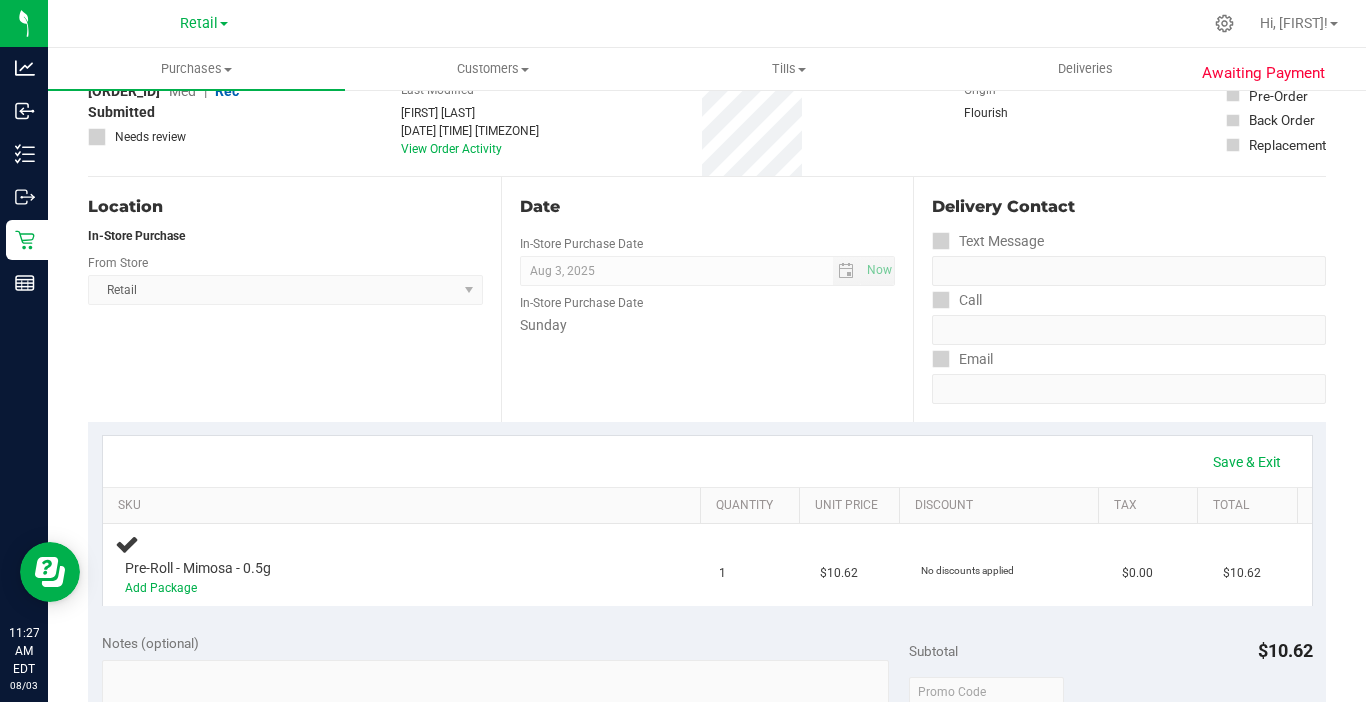 scroll, scrollTop: 300, scrollLeft: 0, axis: vertical 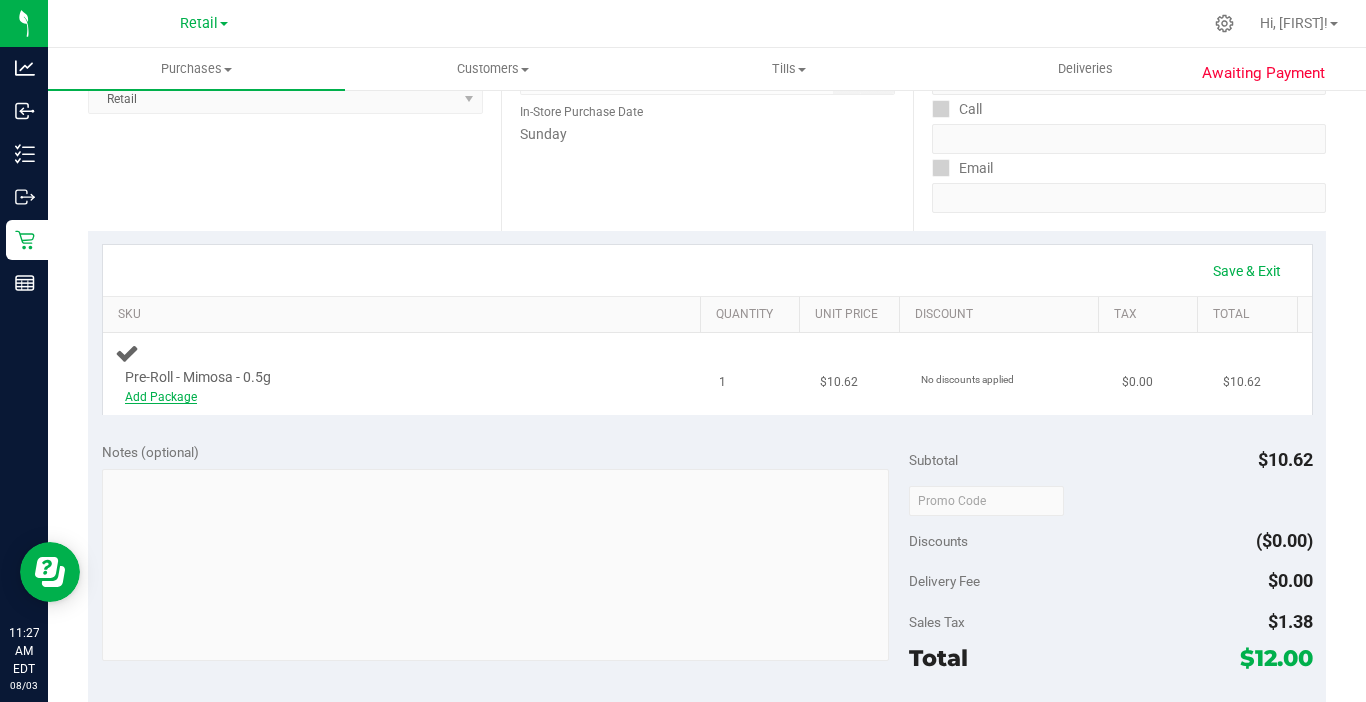 click on "Add Package" at bounding box center [161, 397] 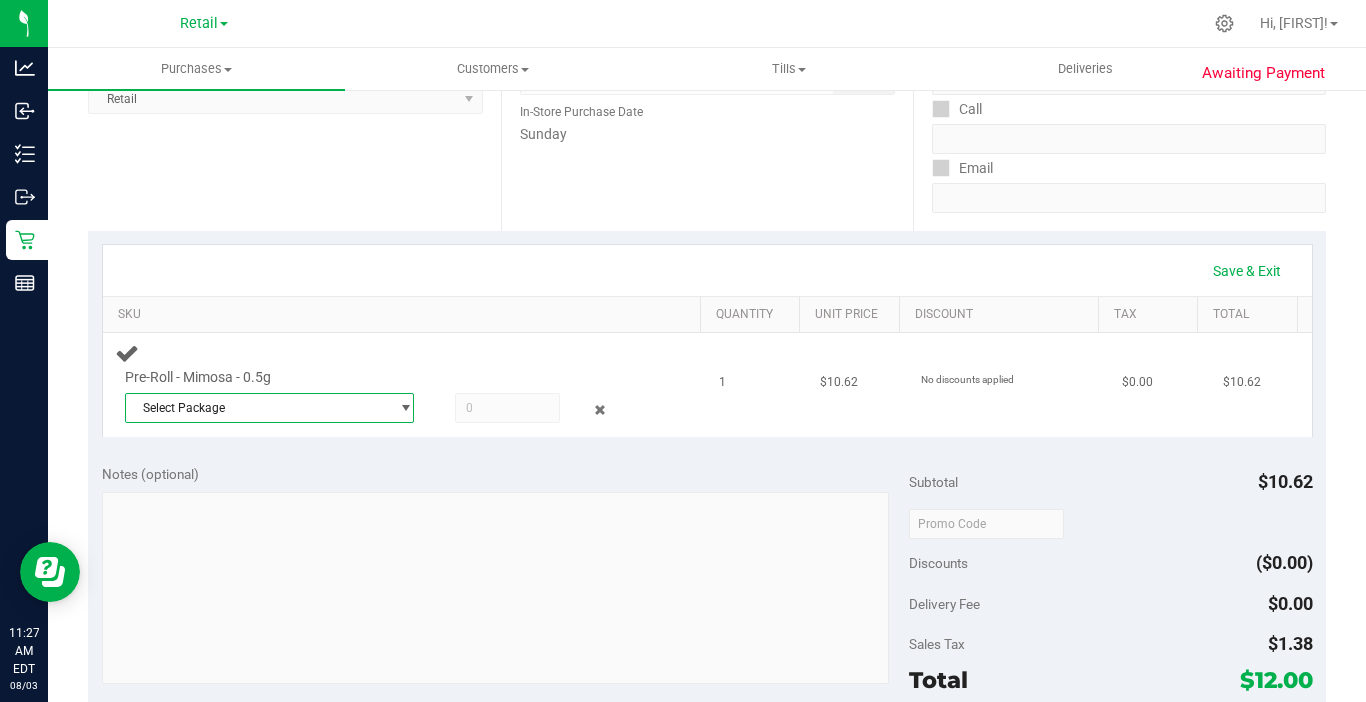 click on "Select Package" at bounding box center (257, 408) 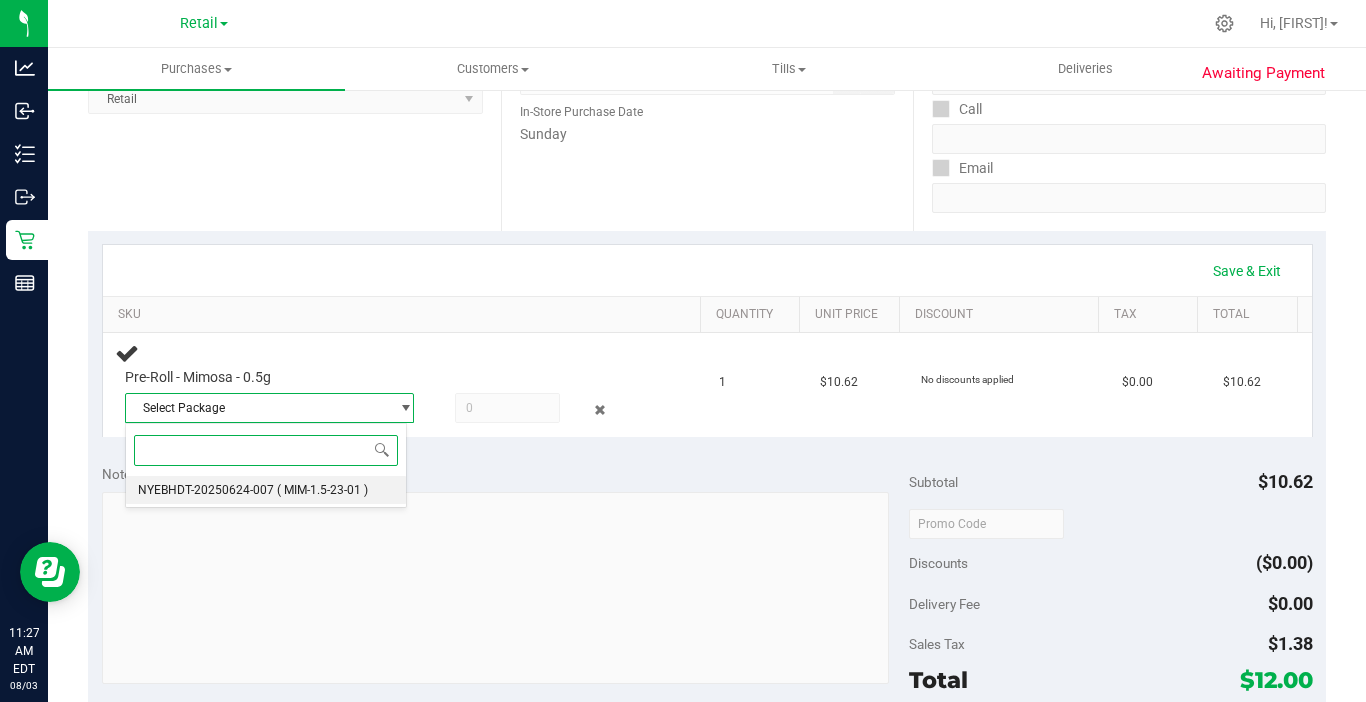 click on "NYEBHDT-20250624-007" at bounding box center (206, 490) 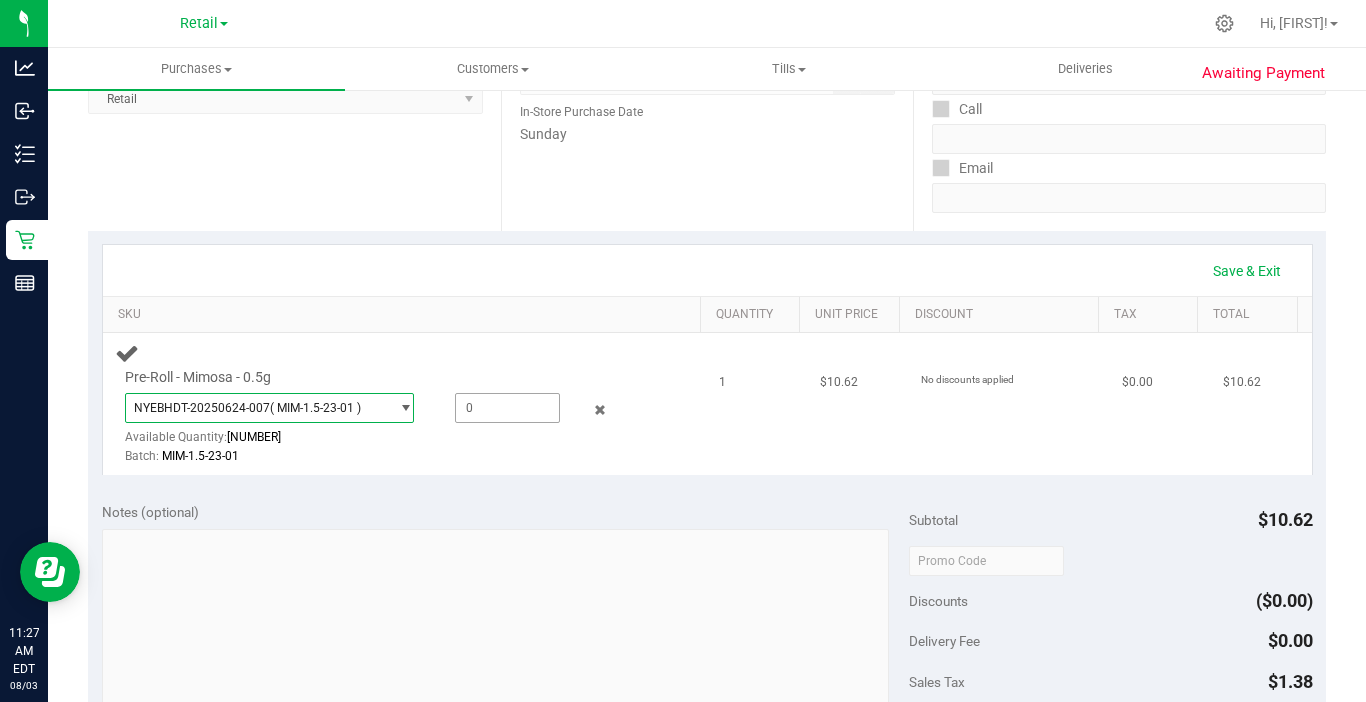 click at bounding box center [507, 408] 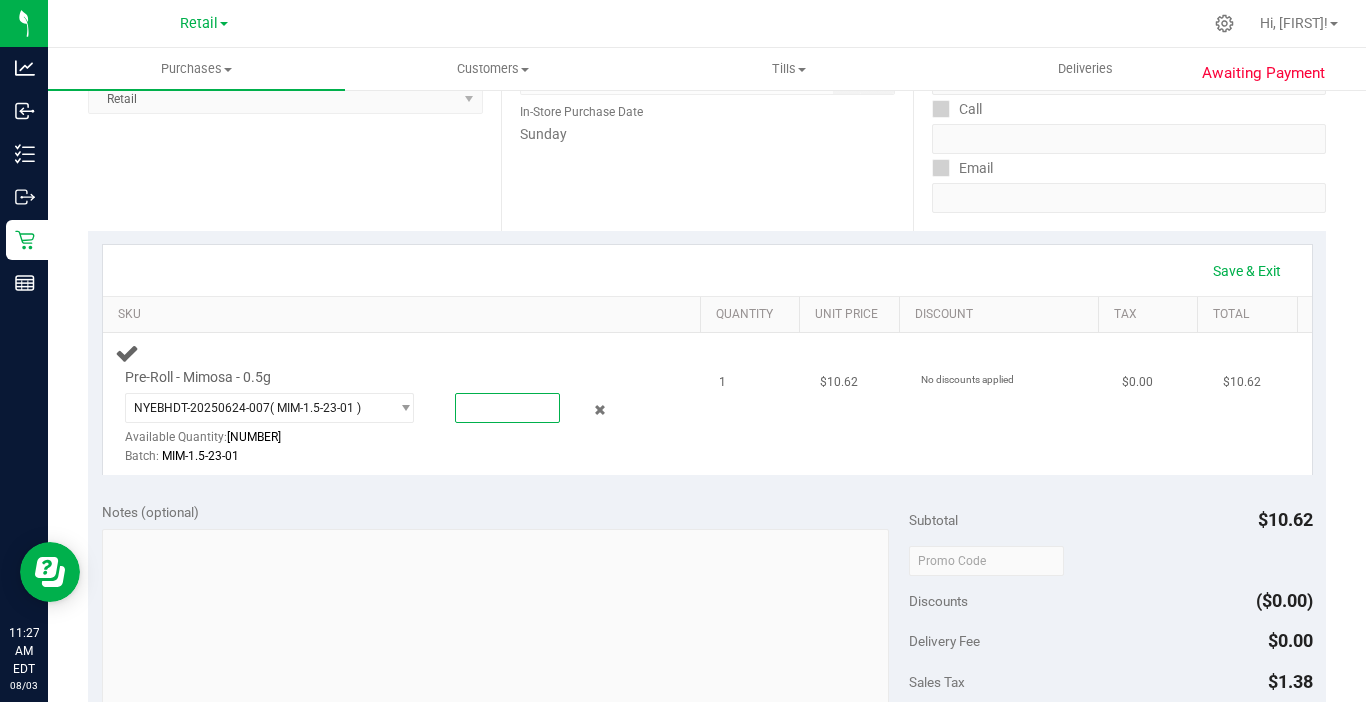type on "1" 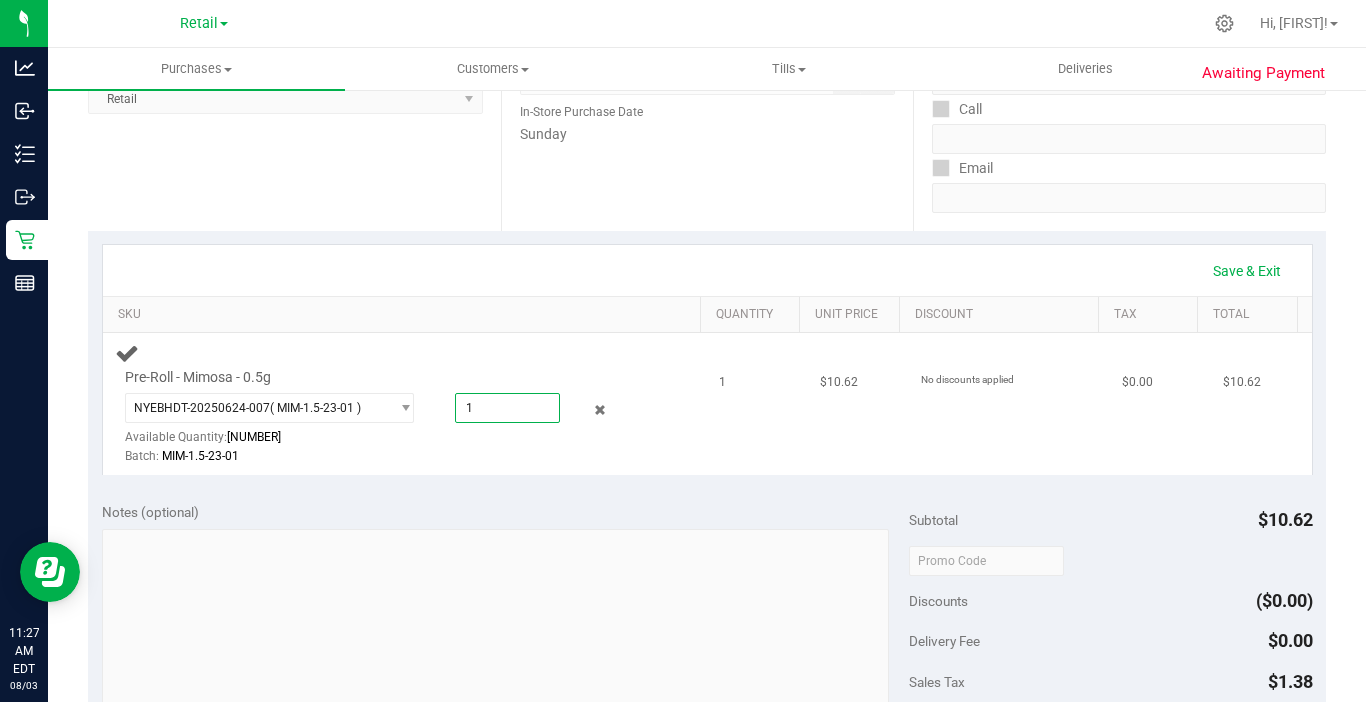 type on "1.0000" 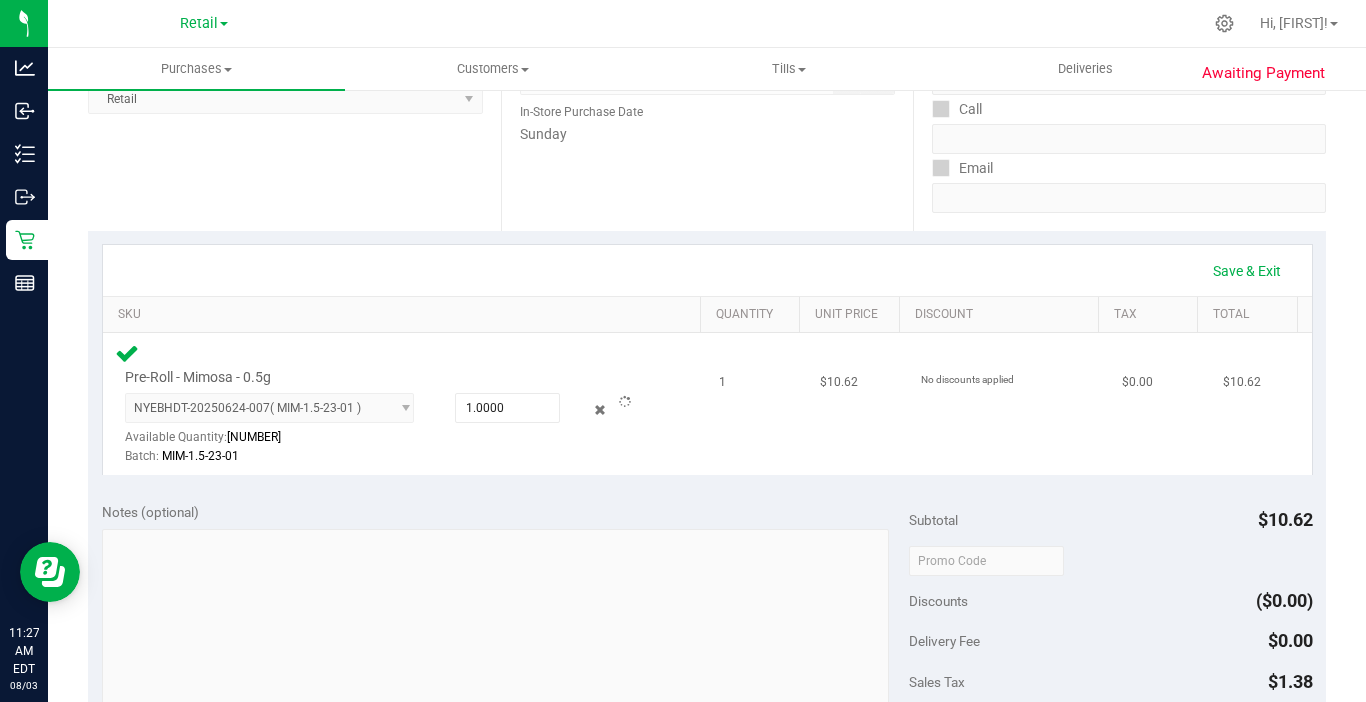 click on "1" at bounding box center (757, 404) 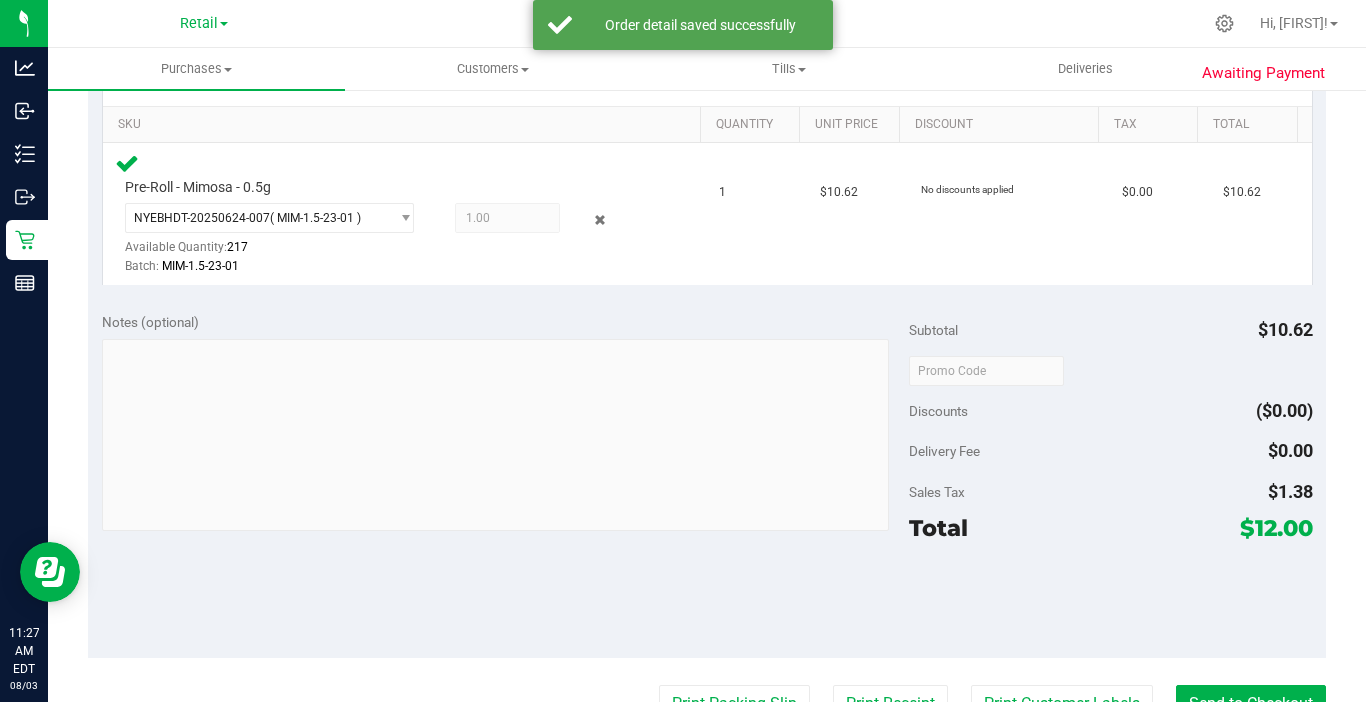 scroll, scrollTop: 700, scrollLeft: 0, axis: vertical 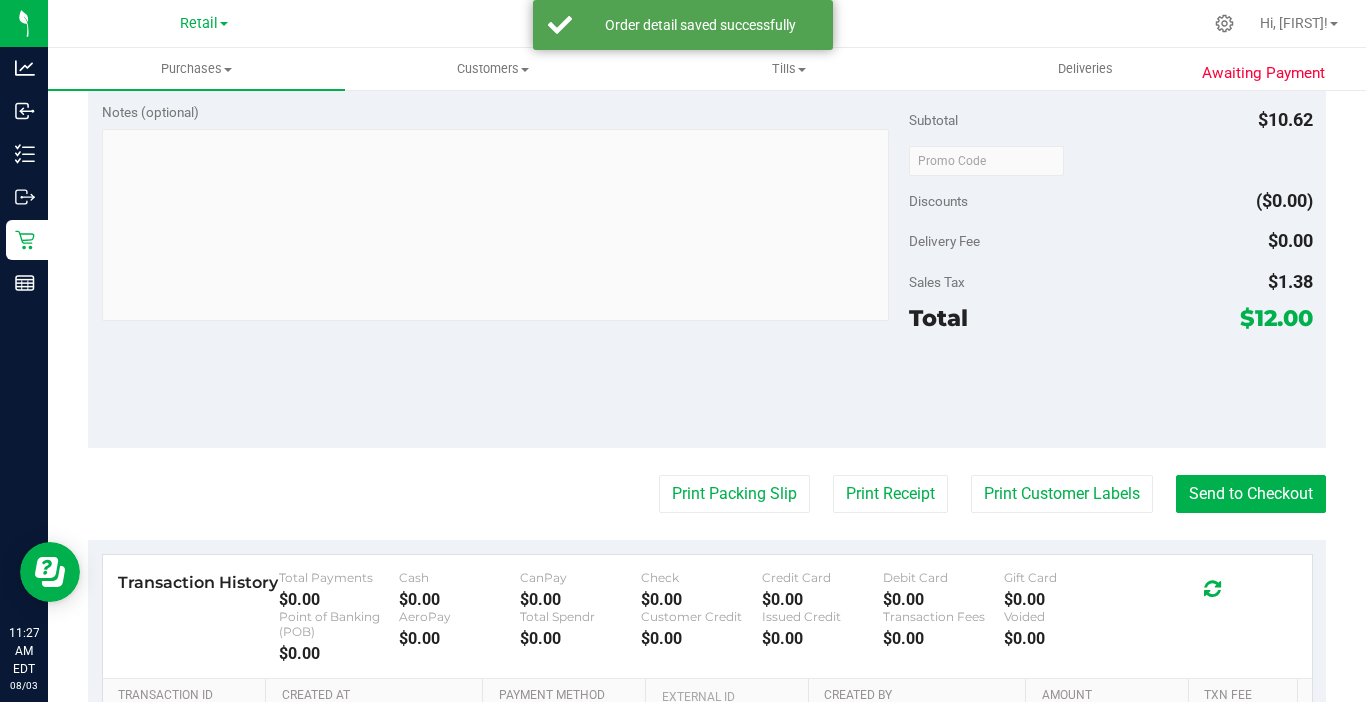 click on "Back
Edit Purchase
Cancel Purchase
View Profile
# 00000825
Med
|
Rec
Submitted
Needs review
Last Modified
Stephie Nelson
Aug 3, 2025 11:27:10 AM EDT
View Order Activity" at bounding box center (707, 168) 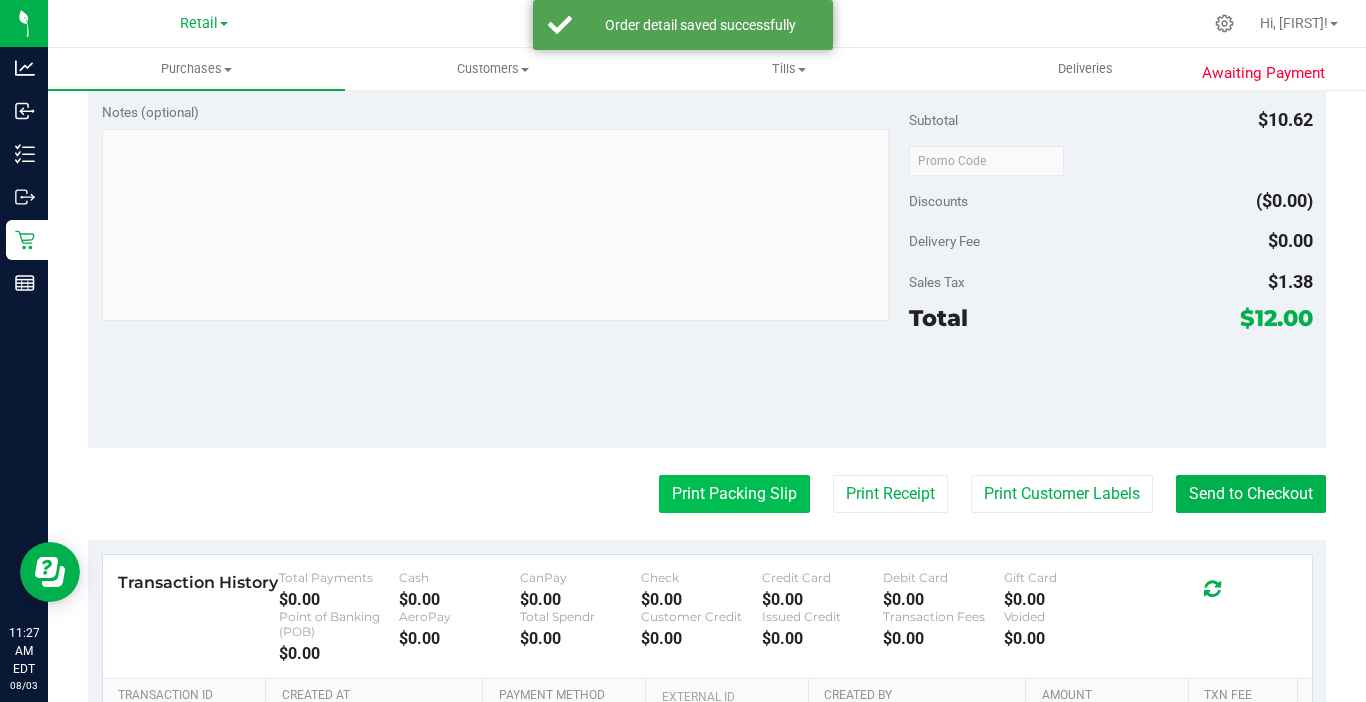 click on "Print Packing Slip" at bounding box center (734, 494) 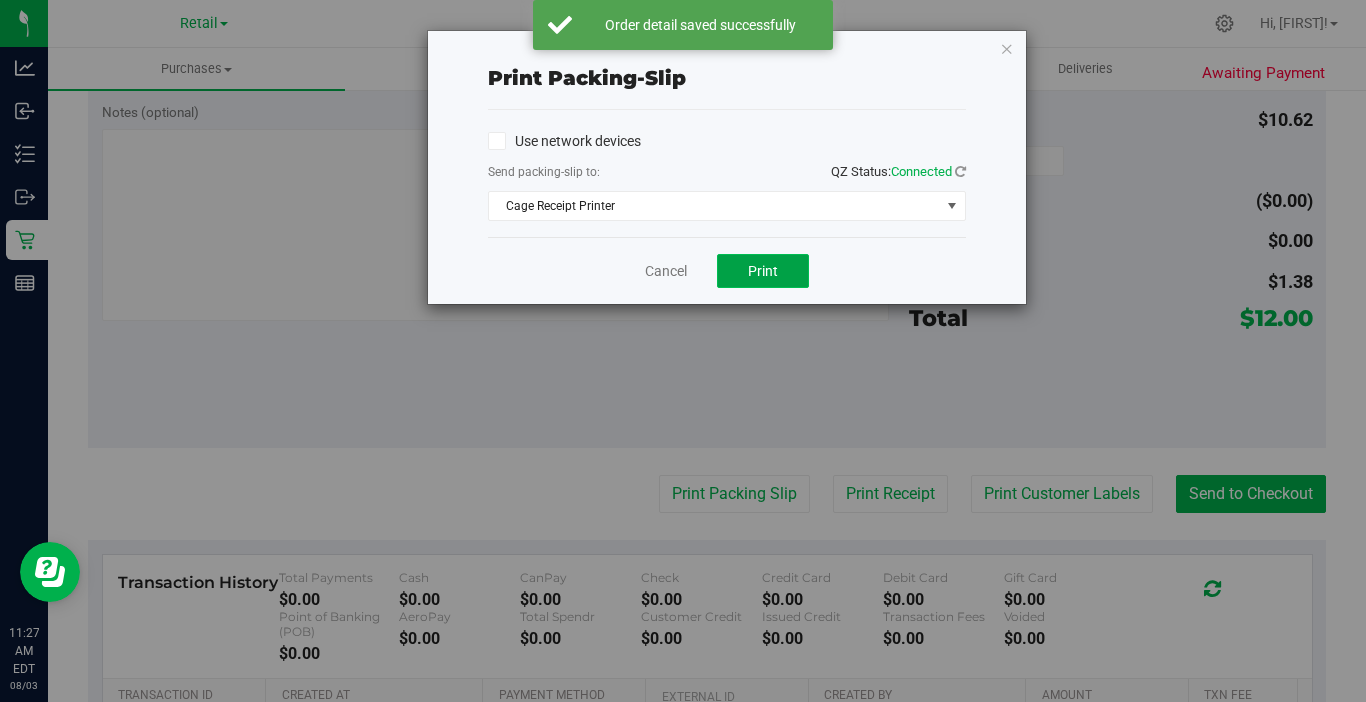 click on "Print" at bounding box center [763, 271] 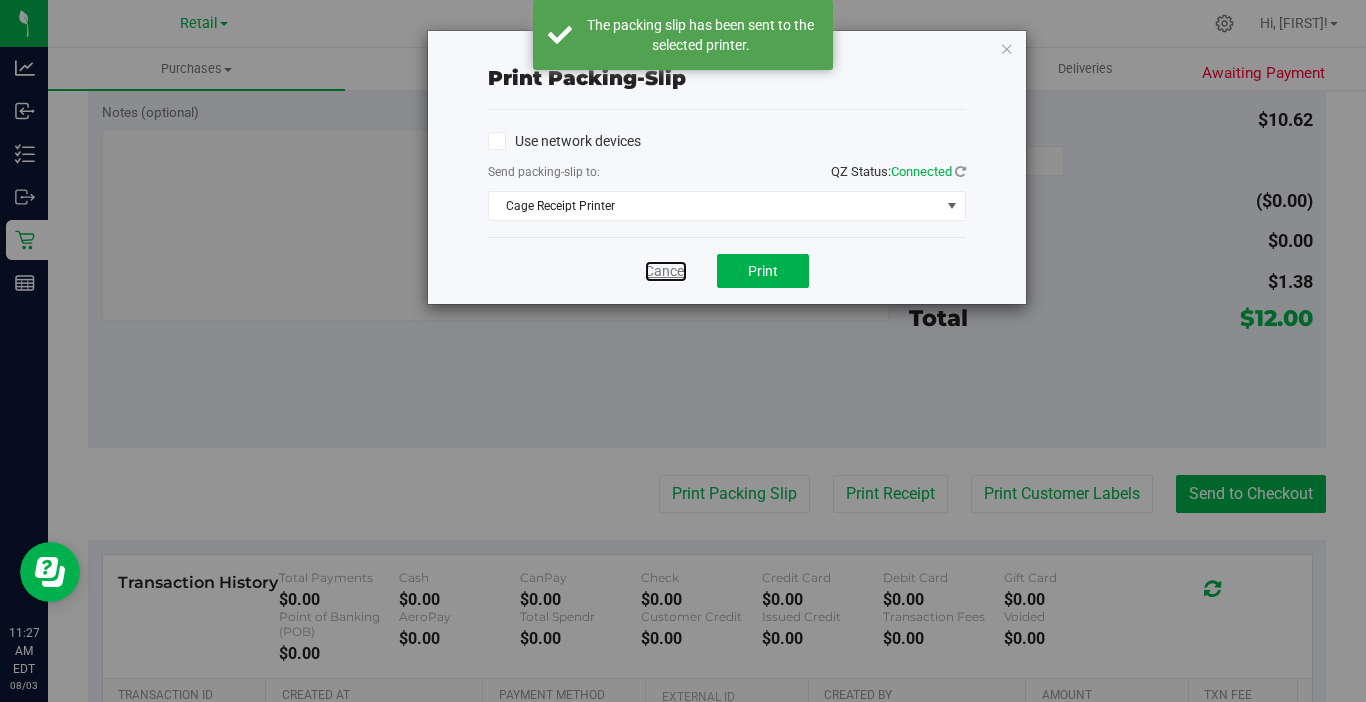 click on "Cancel" at bounding box center [666, 271] 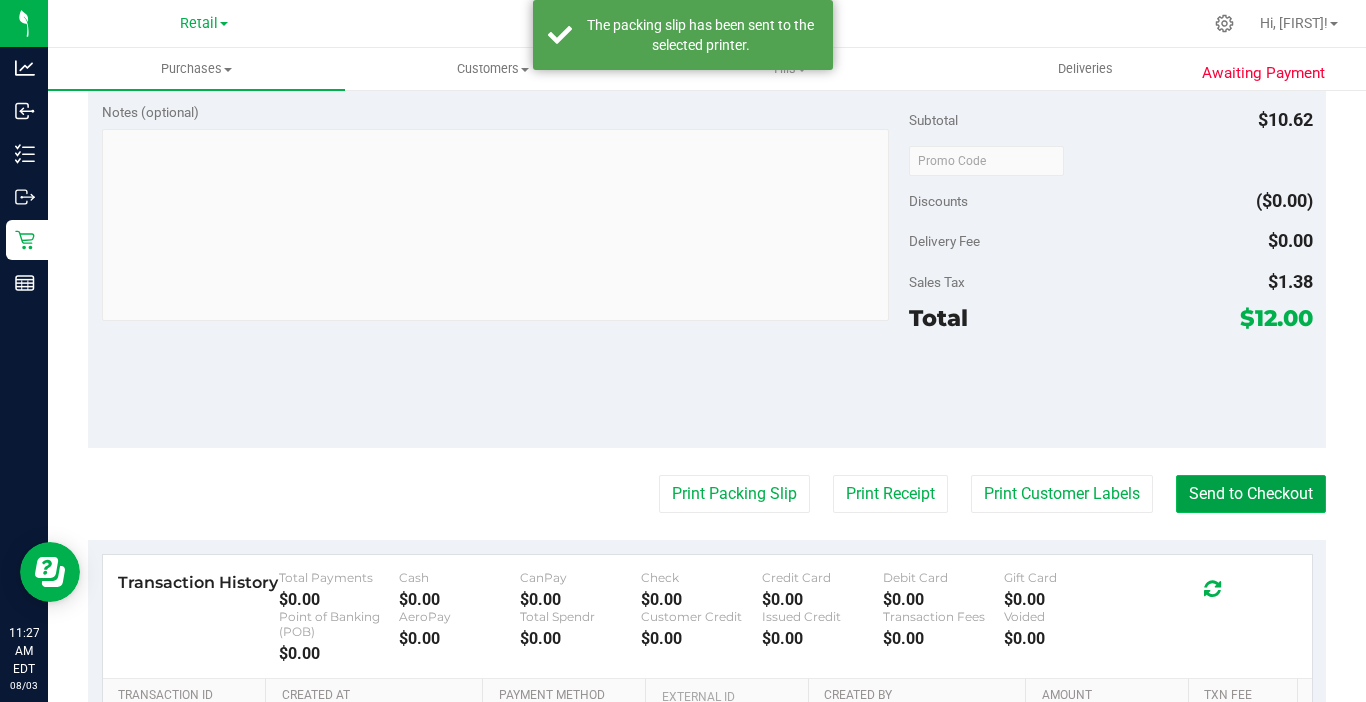 click on "Send to Checkout" at bounding box center (1251, 494) 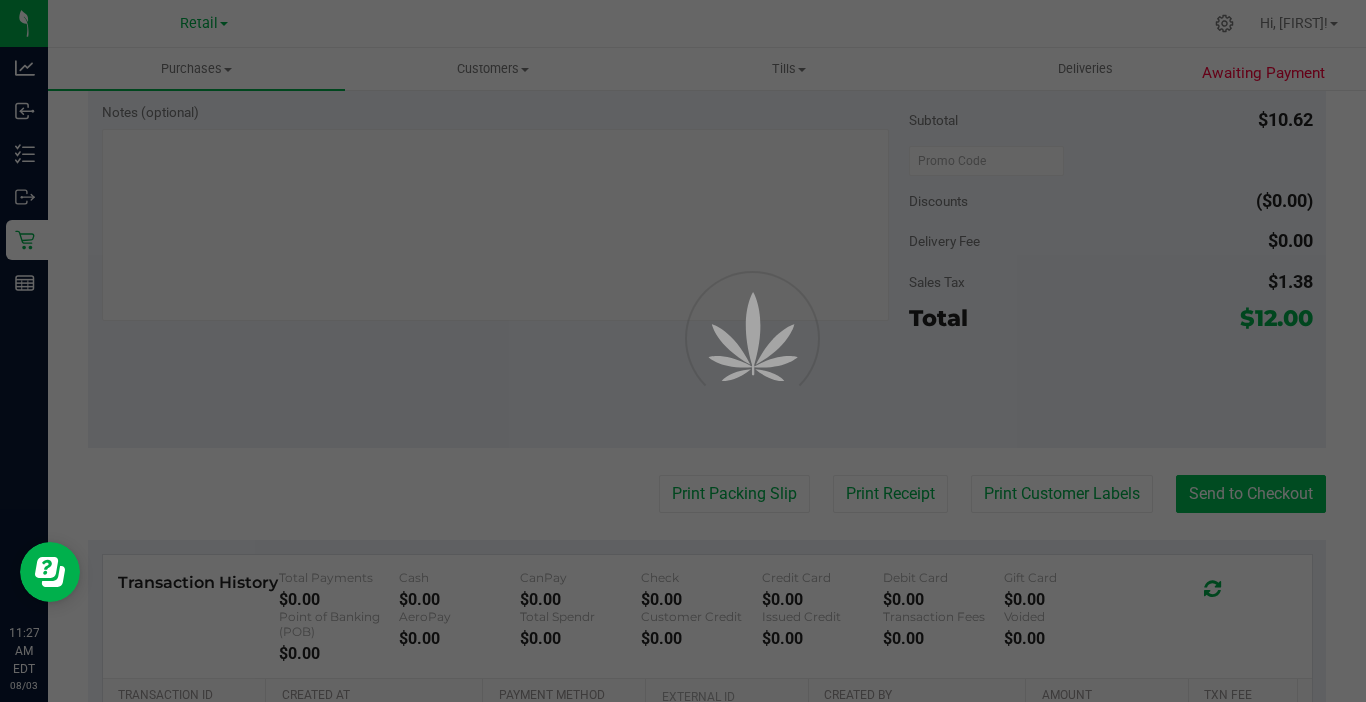 scroll, scrollTop: 0, scrollLeft: 0, axis: both 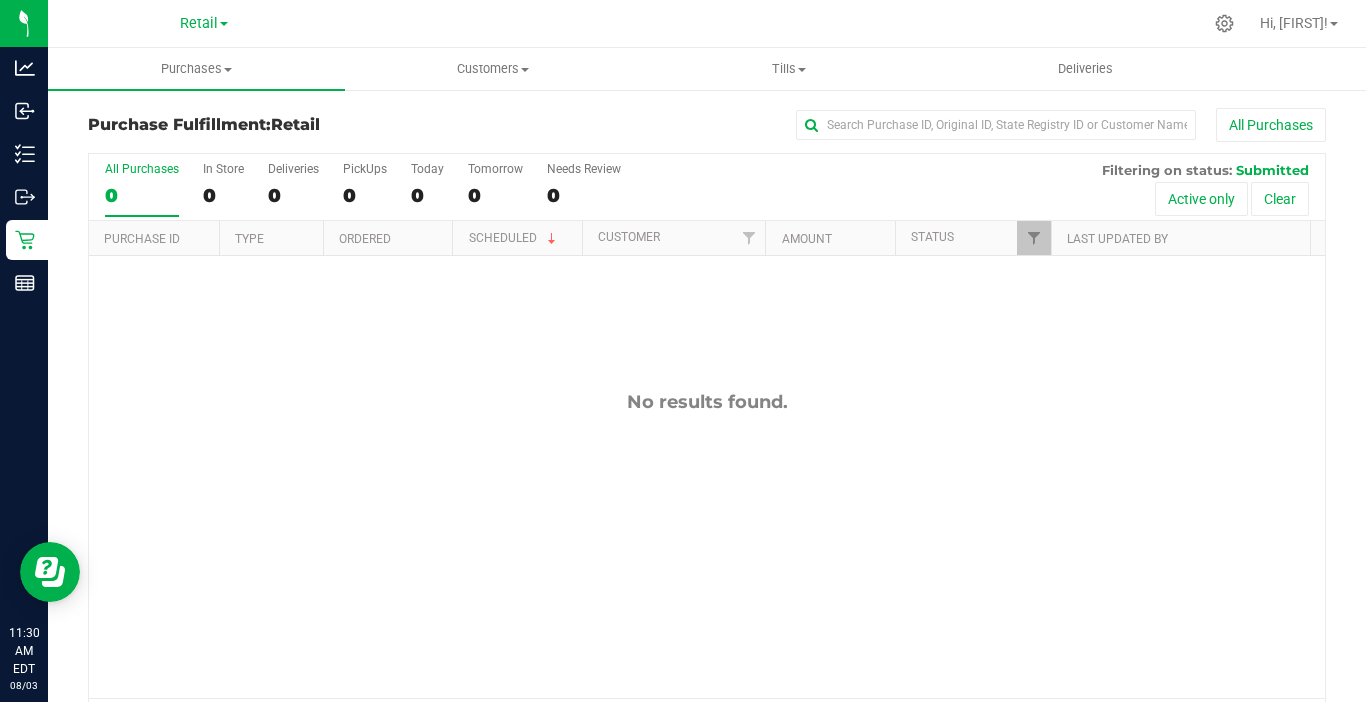 drag, startPoint x: 940, startPoint y: 429, endPoint x: 218, endPoint y: 410, distance: 722.24994 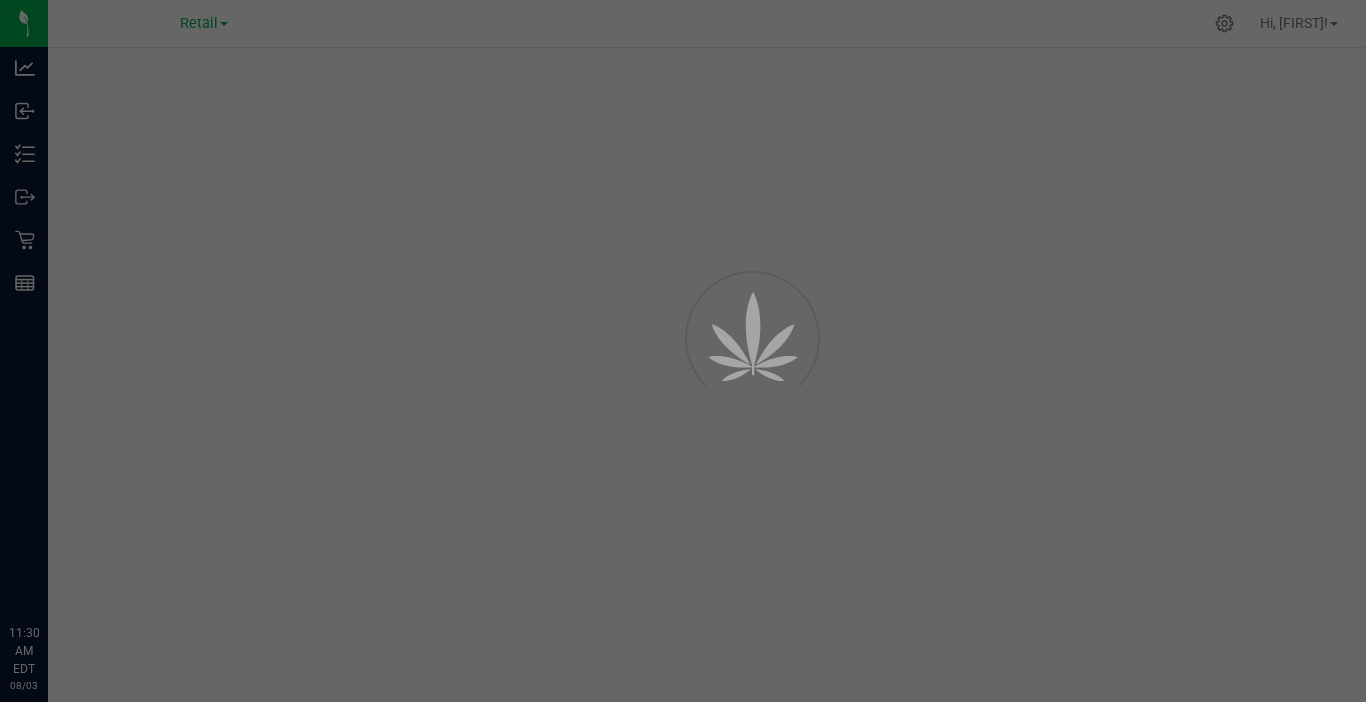 scroll, scrollTop: 0, scrollLeft: 0, axis: both 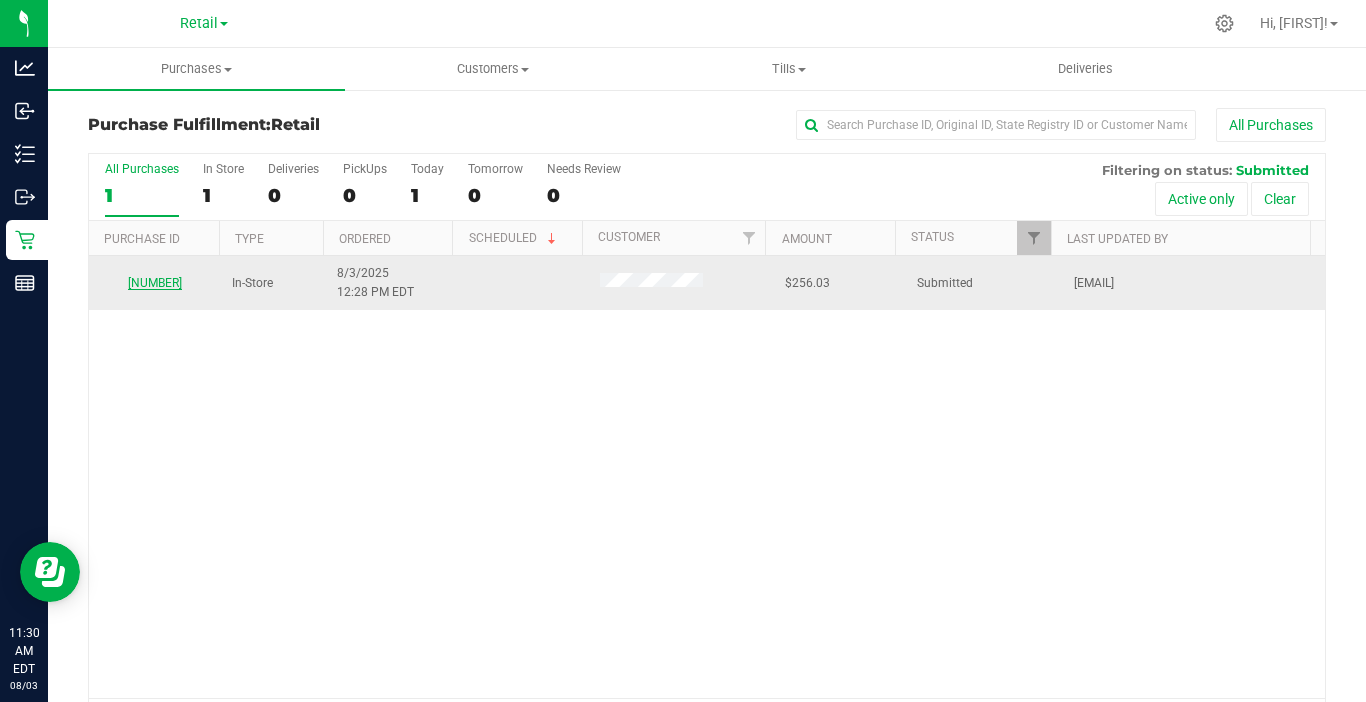 click on "[NUMBER]" at bounding box center (155, 283) 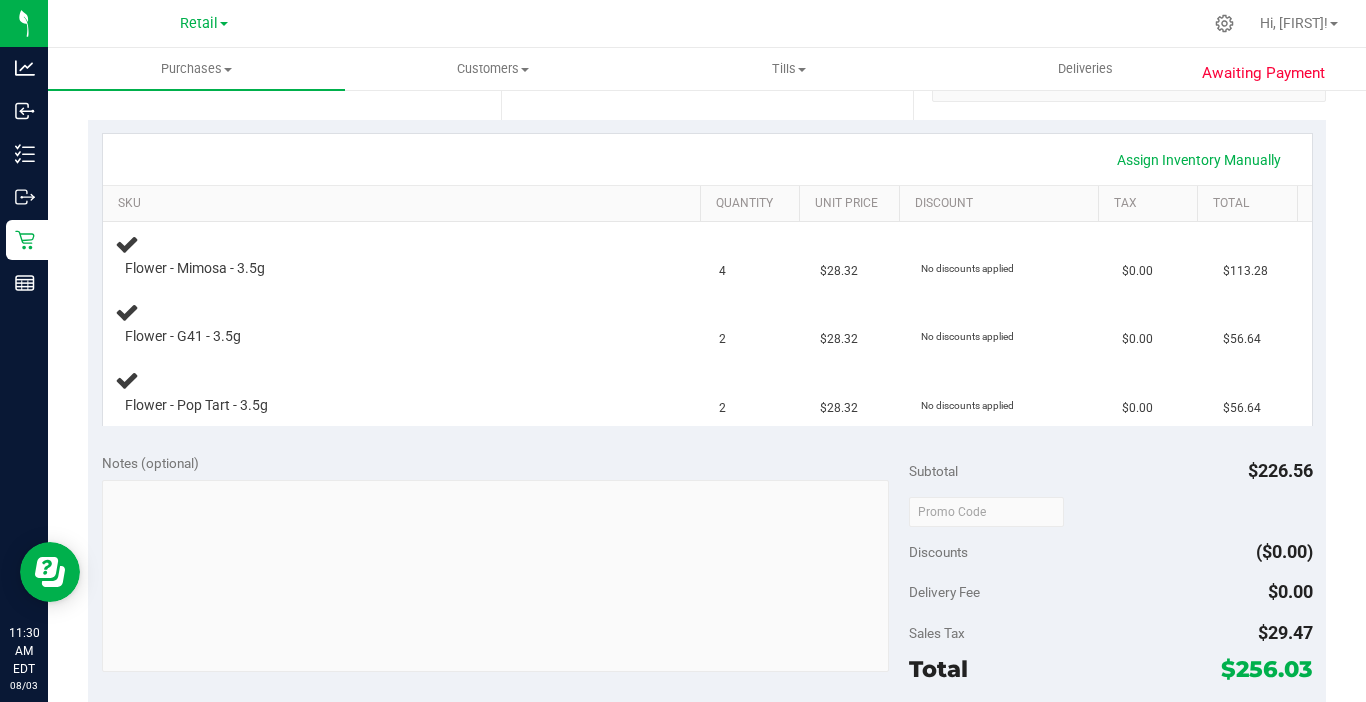 scroll, scrollTop: 400, scrollLeft: 0, axis: vertical 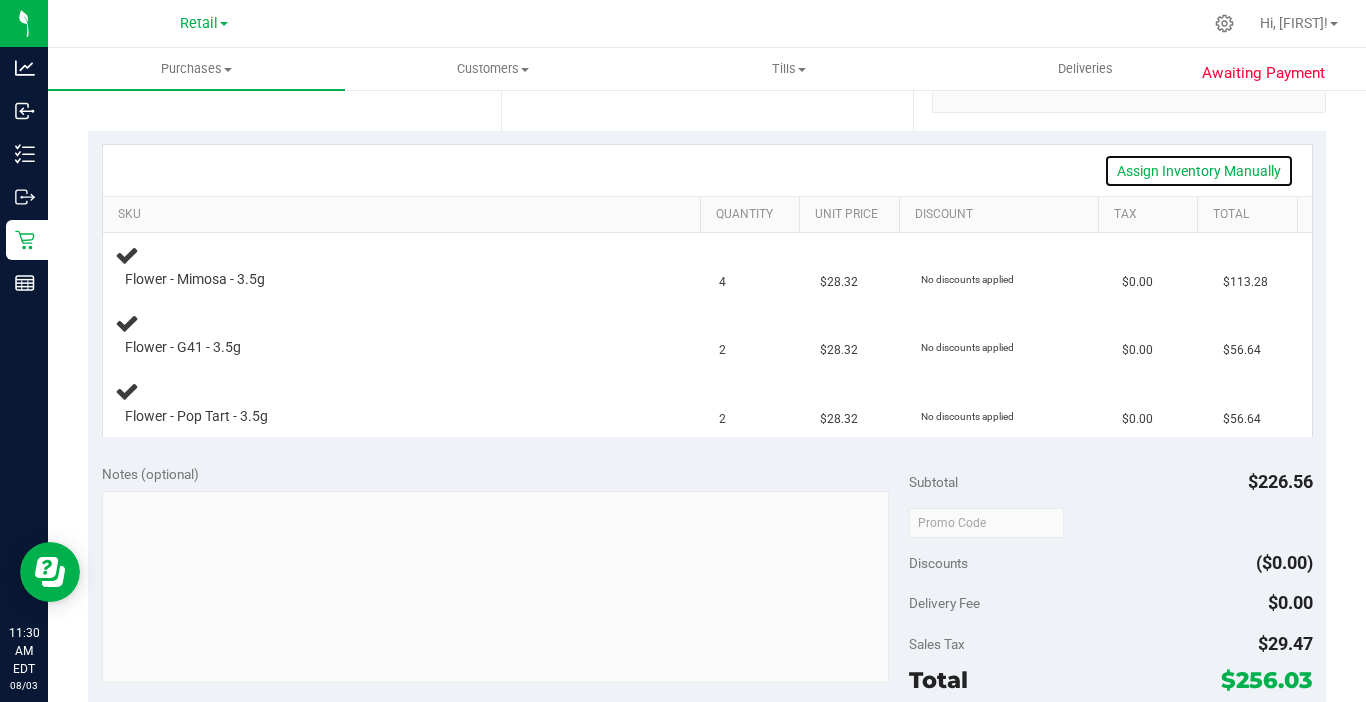 click on "Assign Inventory Manually" at bounding box center (1199, 171) 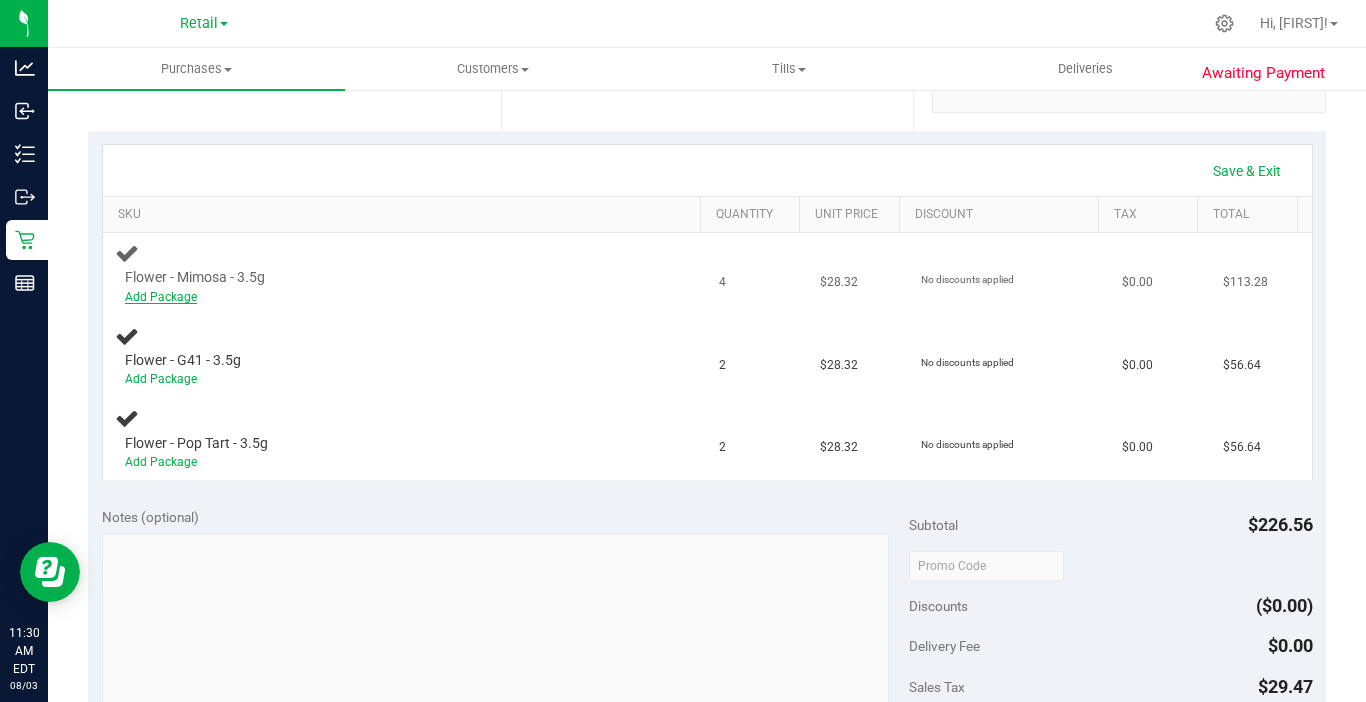 click on "Add Package" at bounding box center (161, 297) 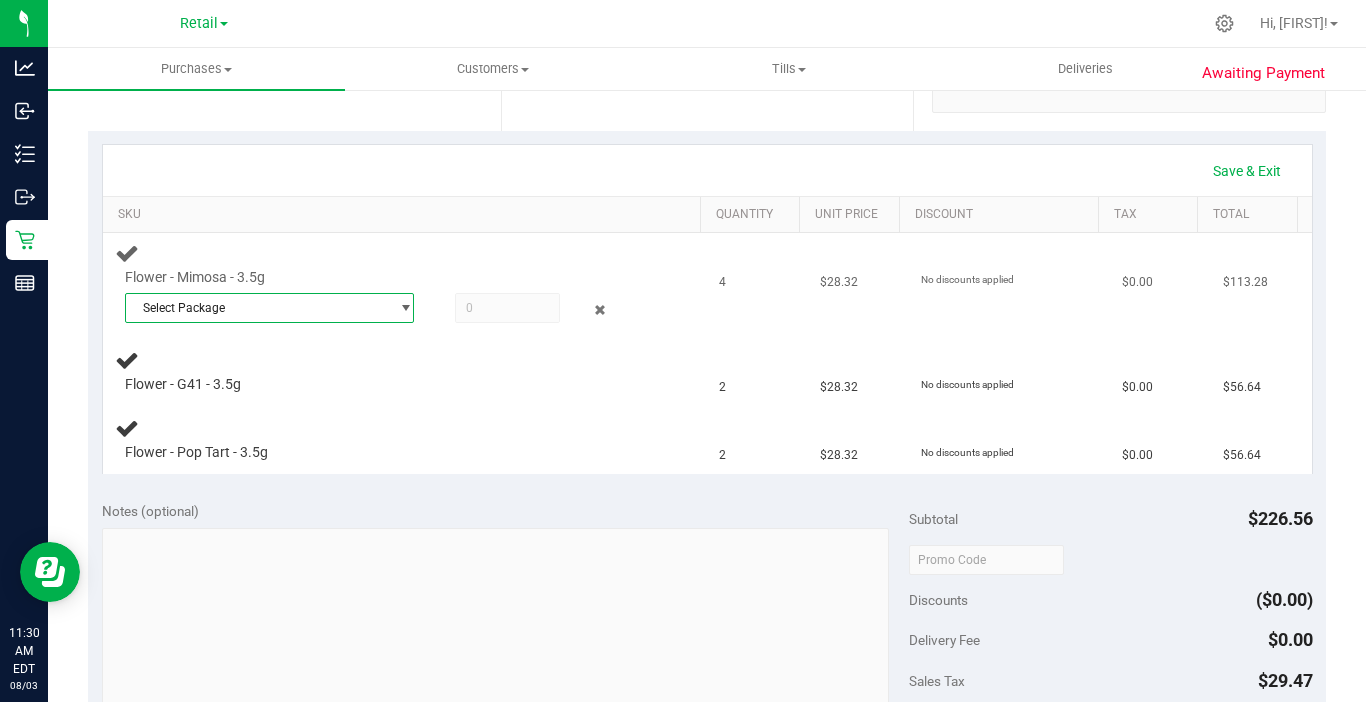 click on "Select Package" at bounding box center [257, 308] 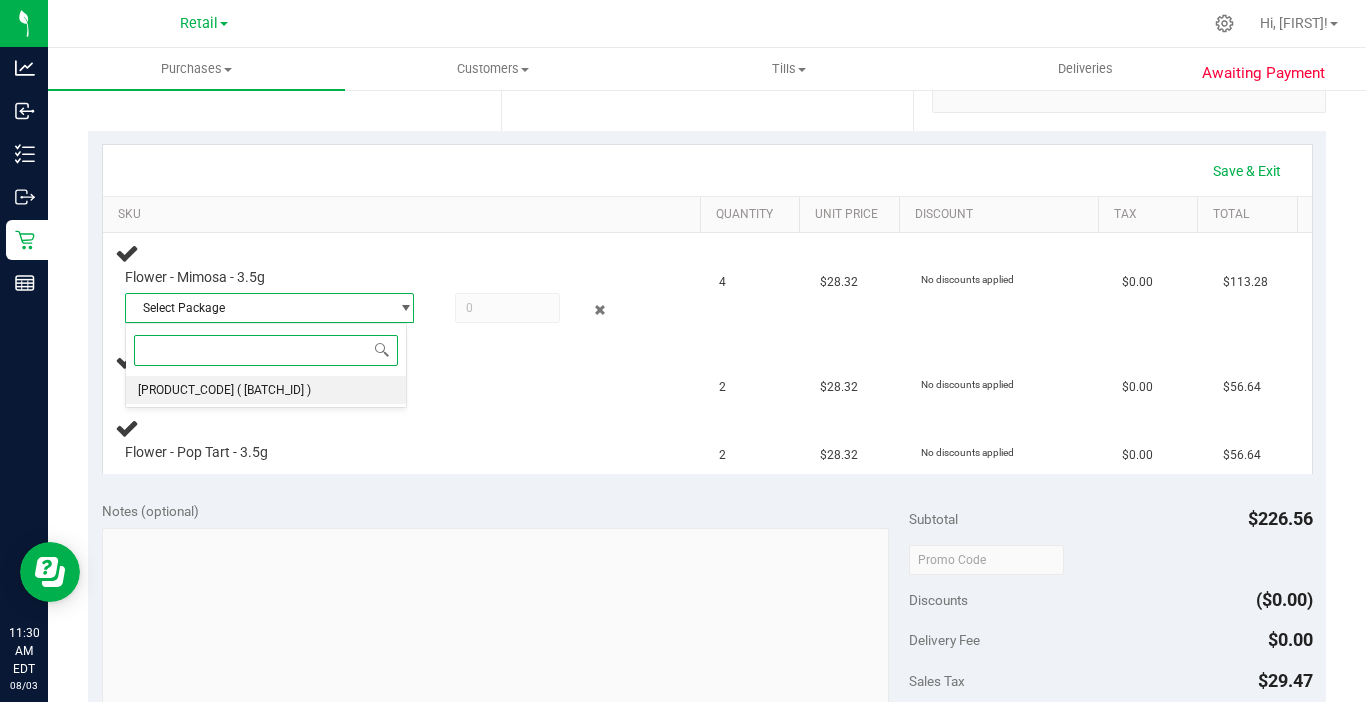 click on "[PRODUCT_CODE]" at bounding box center (186, 390) 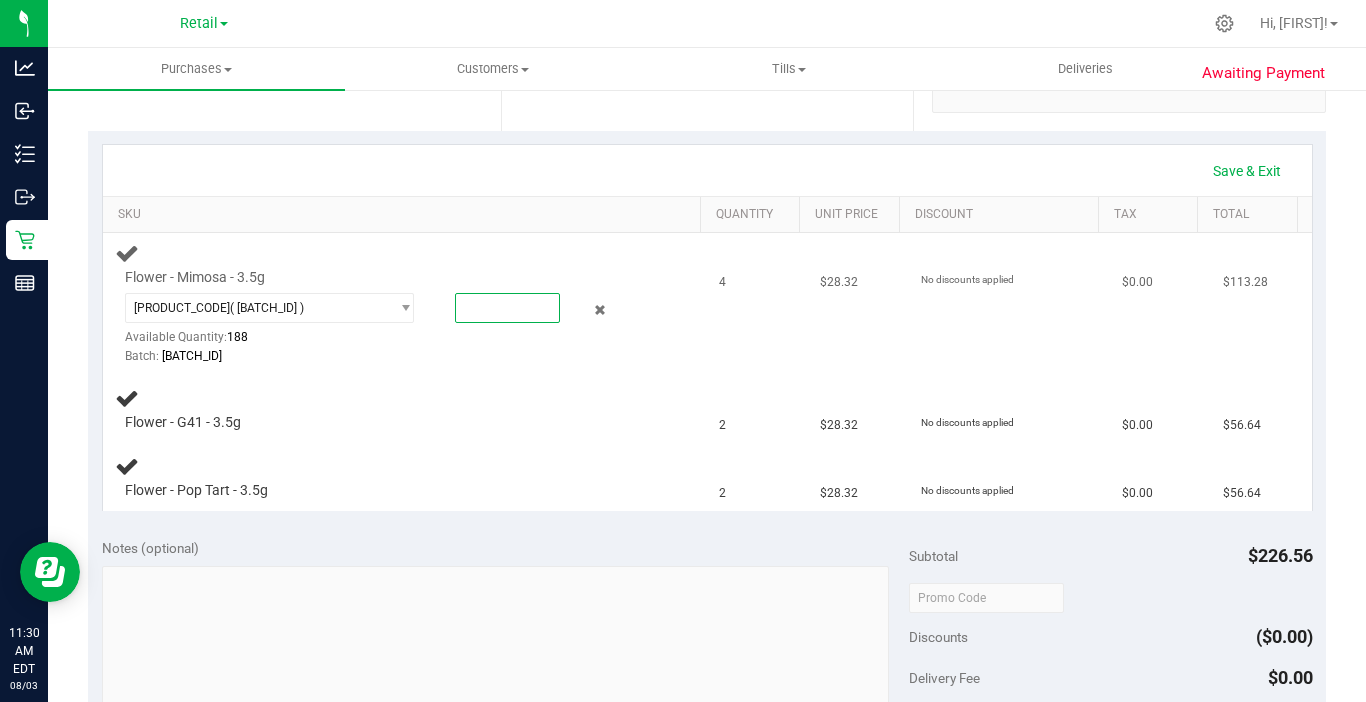 click at bounding box center (507, 308) 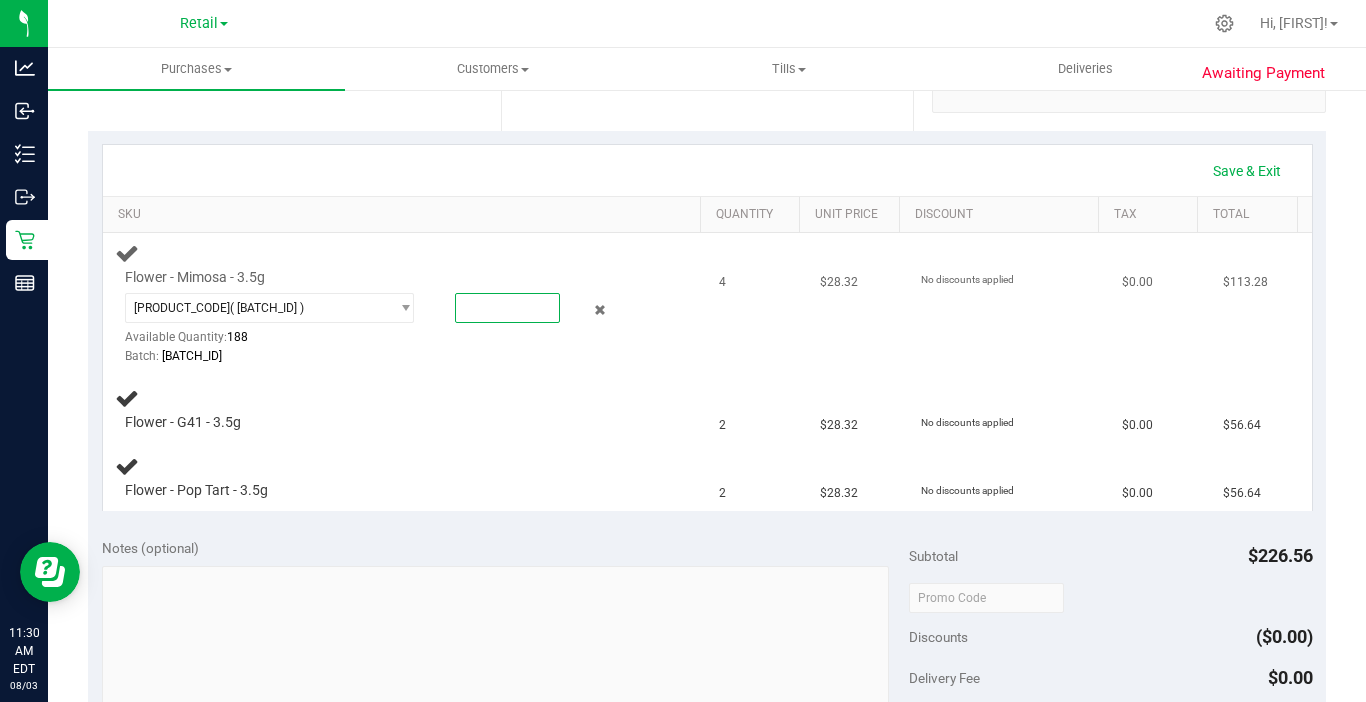 type on "4" 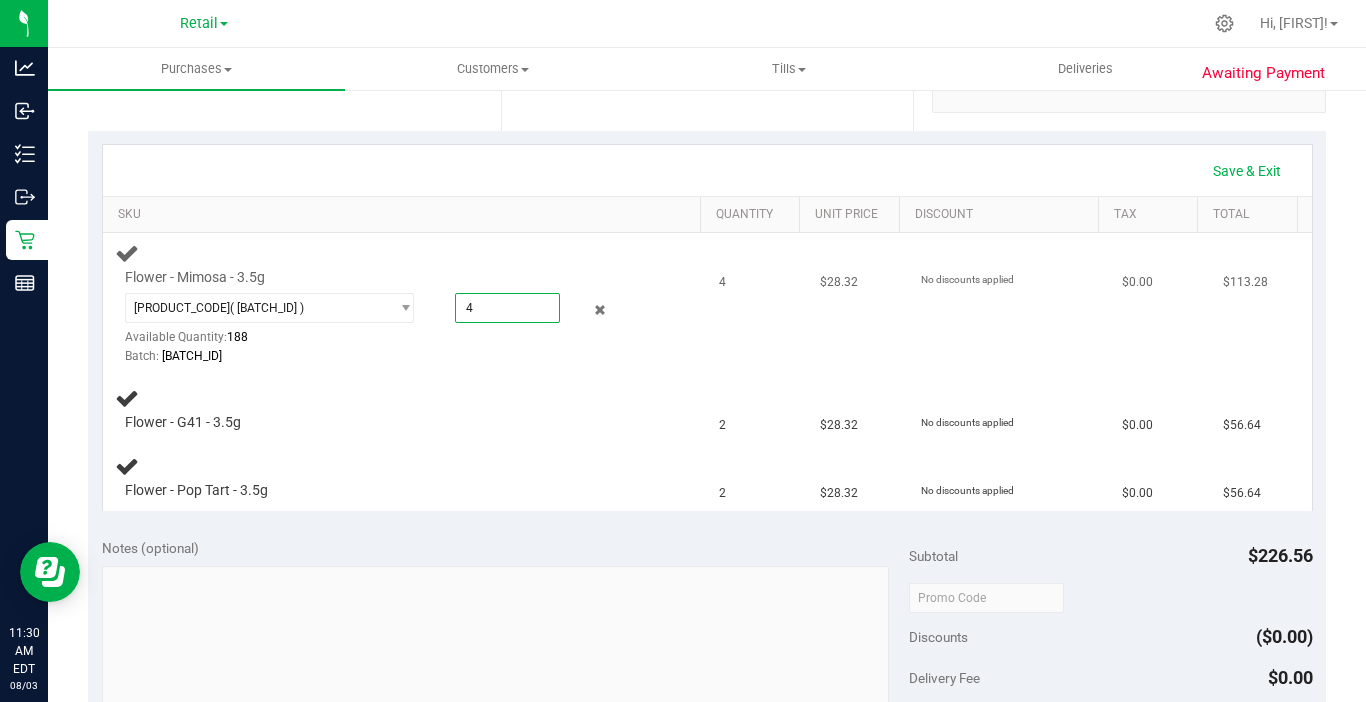 type on "4.0000" 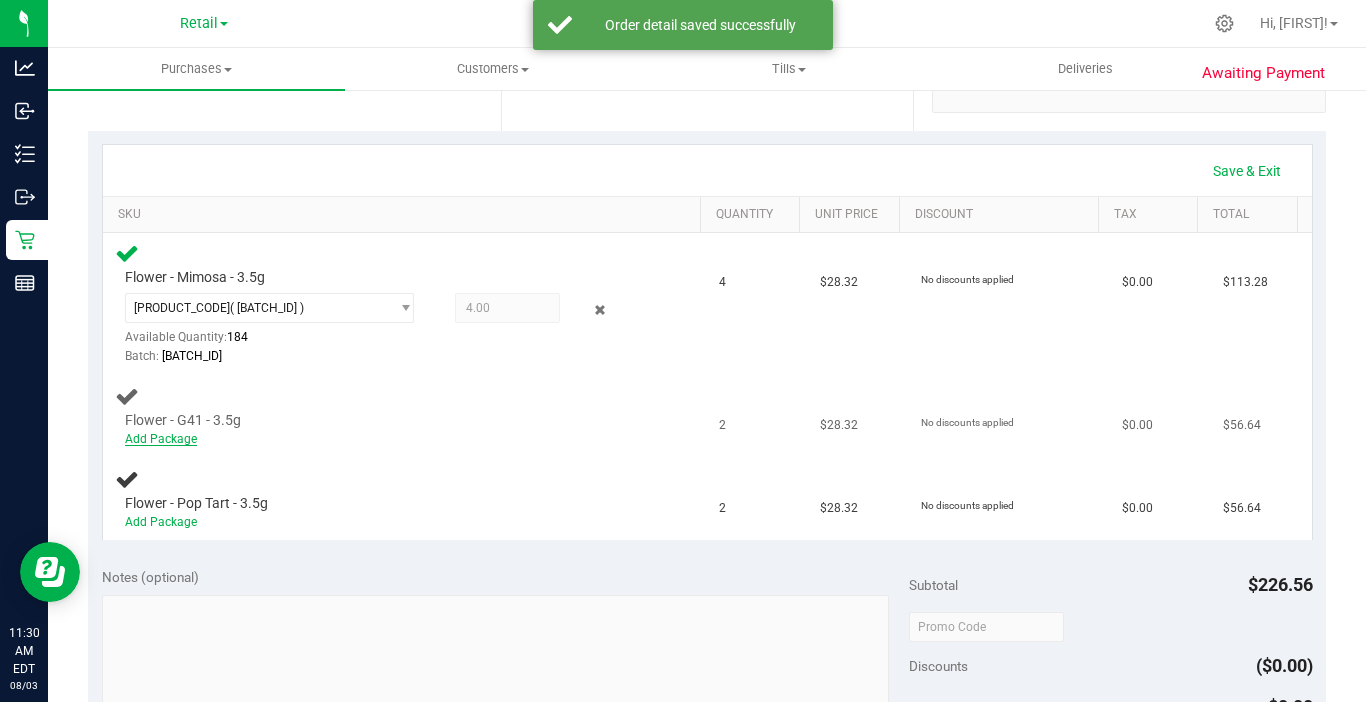 click on "Add Package" at bounding box center (161, 439) 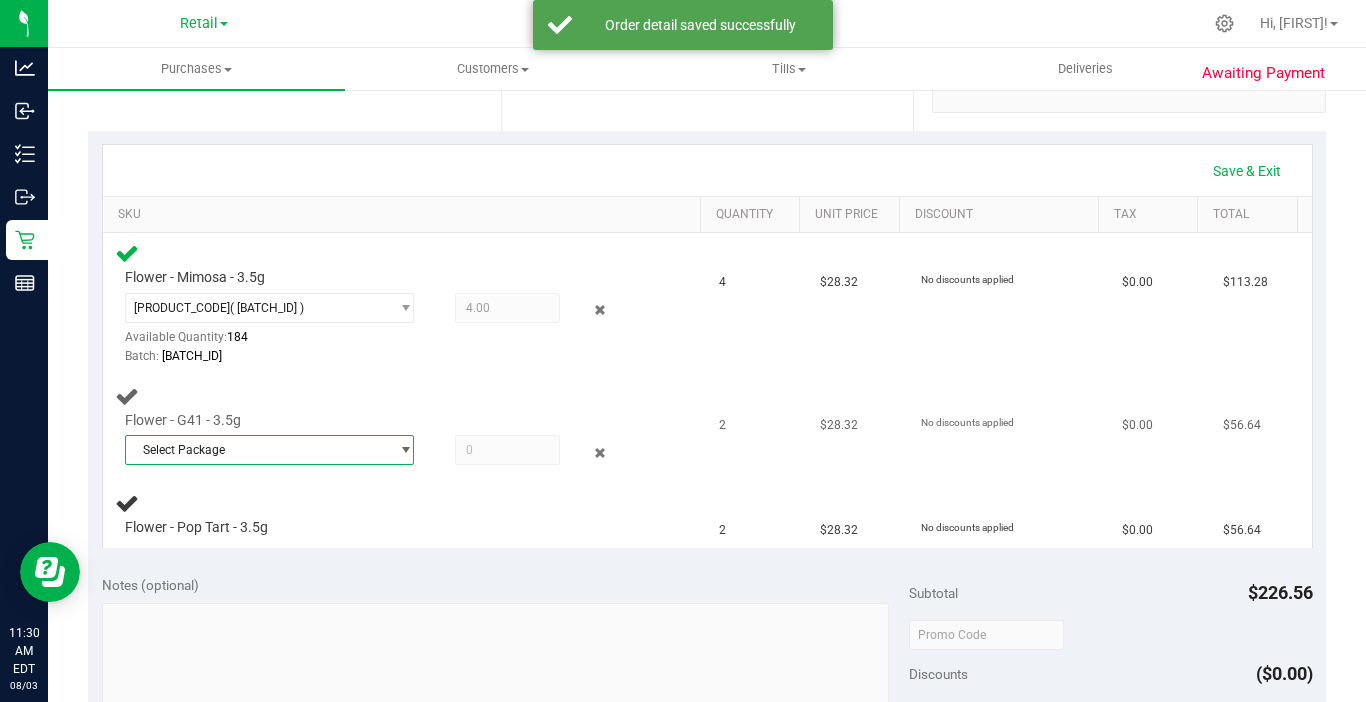 click on "Select Package" at bounding box center (257, 450) 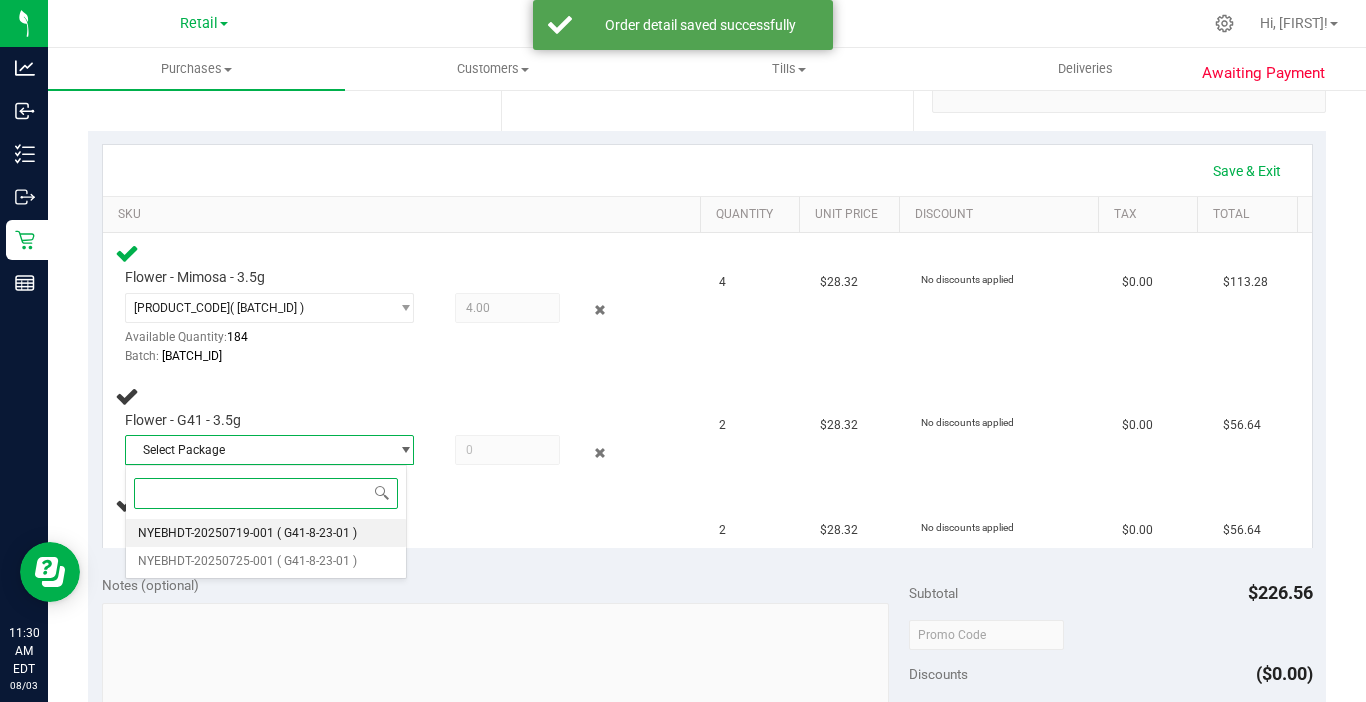 click on "(
G41-8-23-01
)" at bounding box center [317, 533] 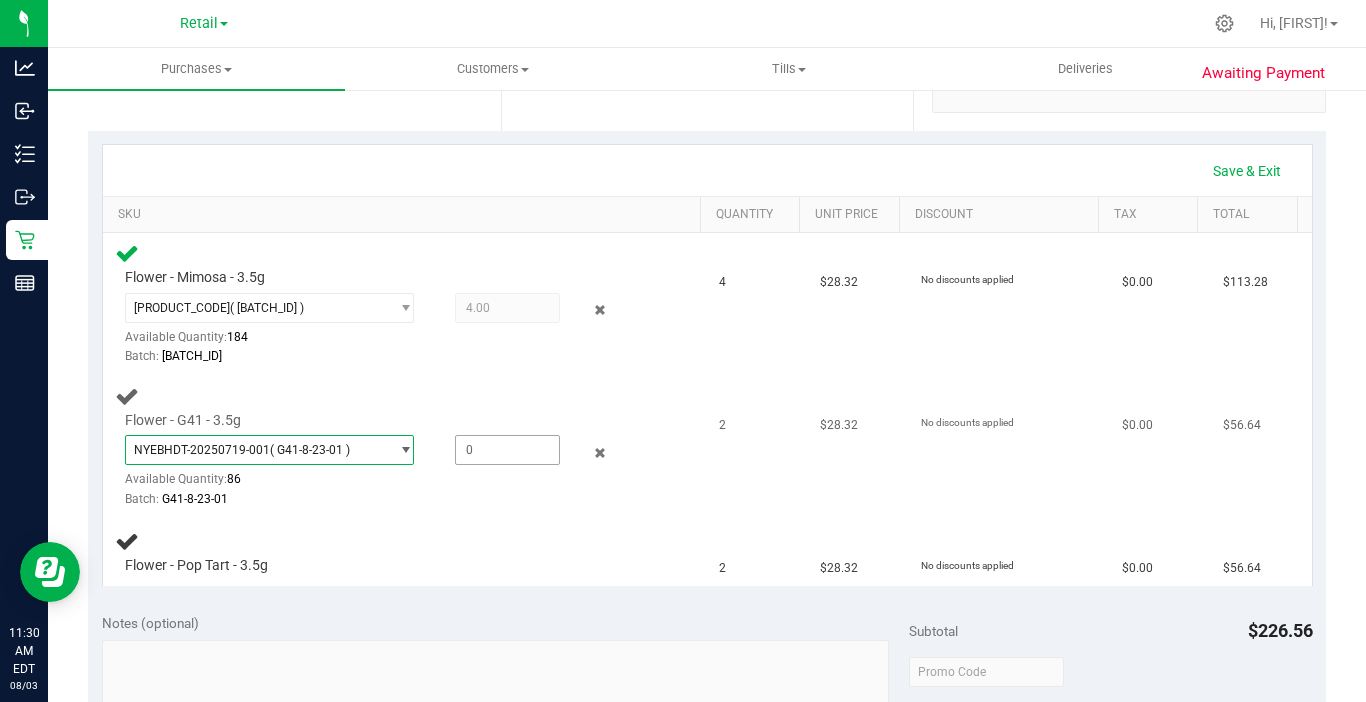click at bounding box center (507, 450) 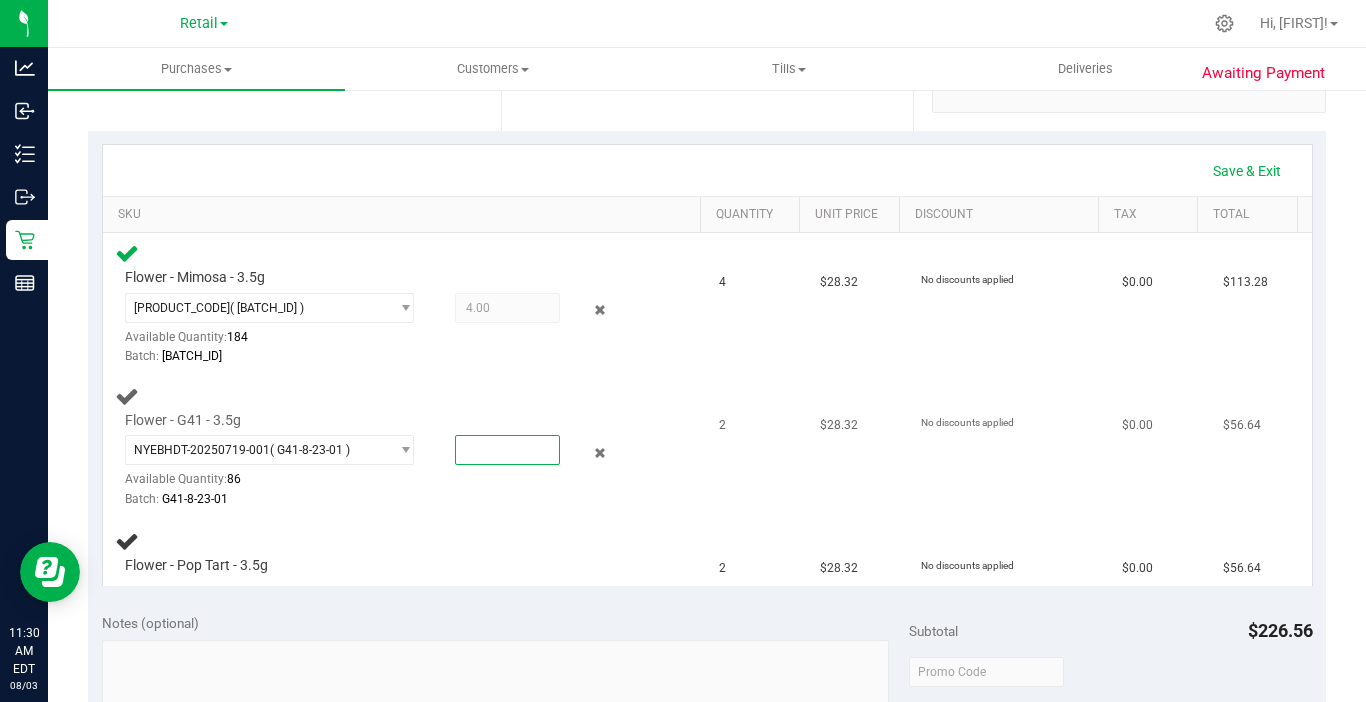type on "2" 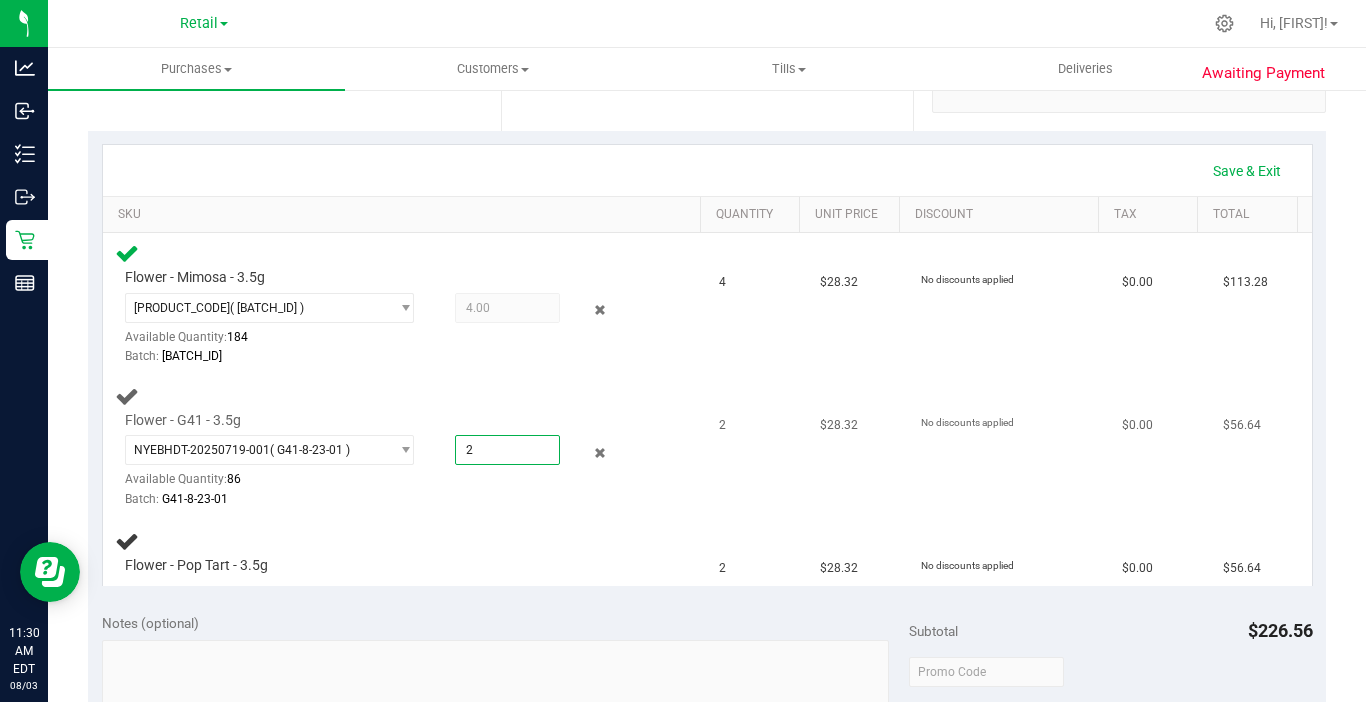 type on "2.0000" 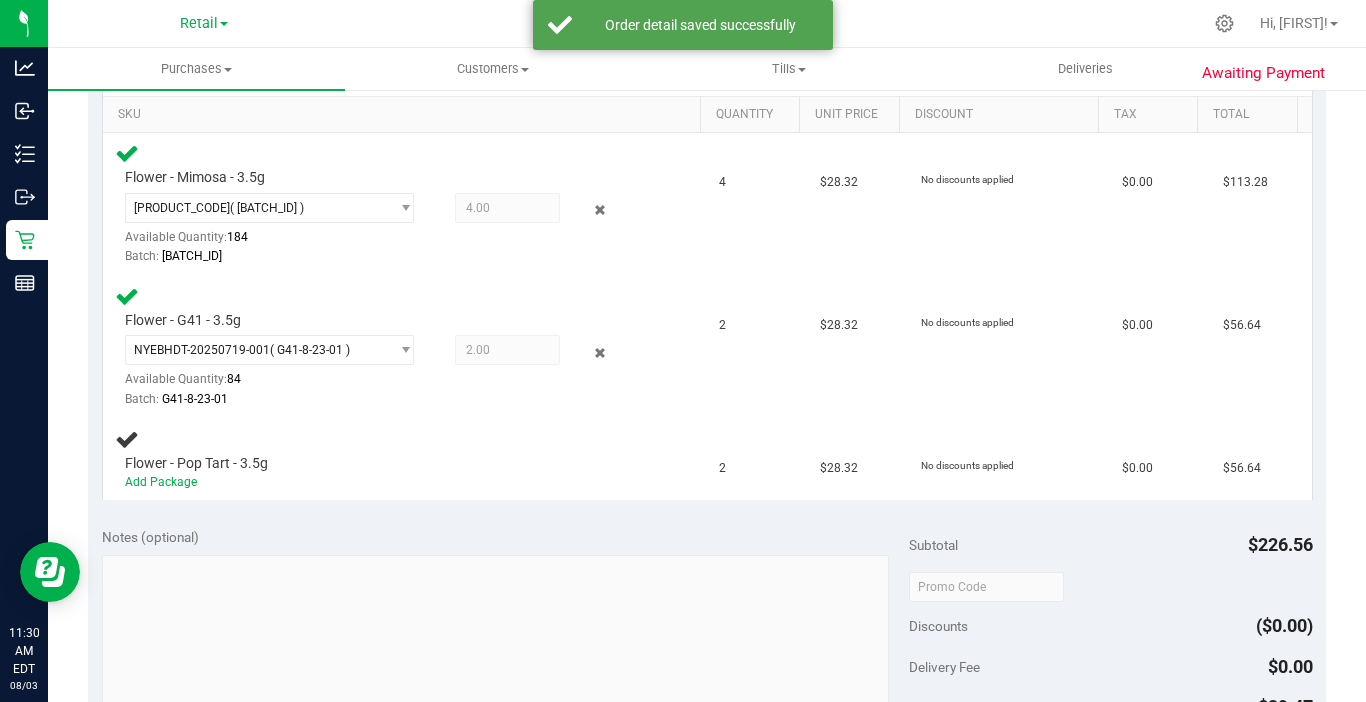 scroll, scrollTop: 700, scrollLeft: 0, axis: vertical 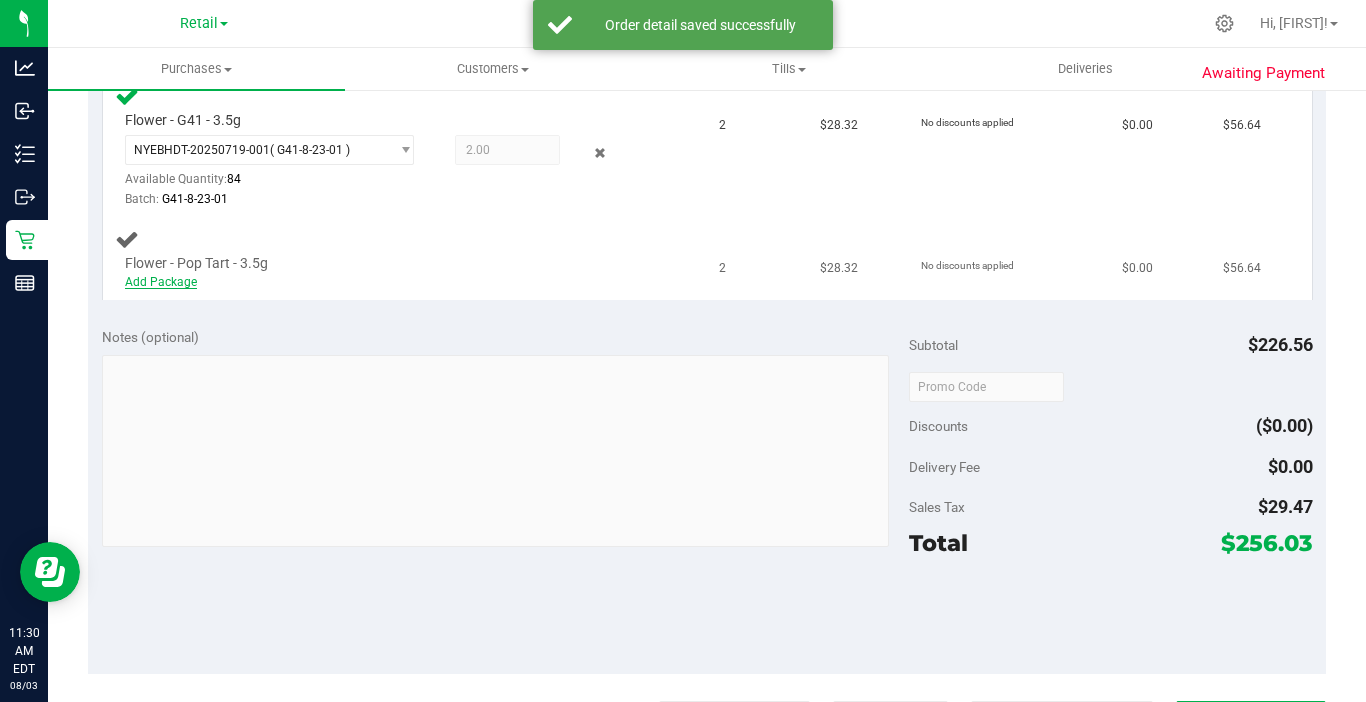 click on "Add Package" at bounding box center (161, 282) 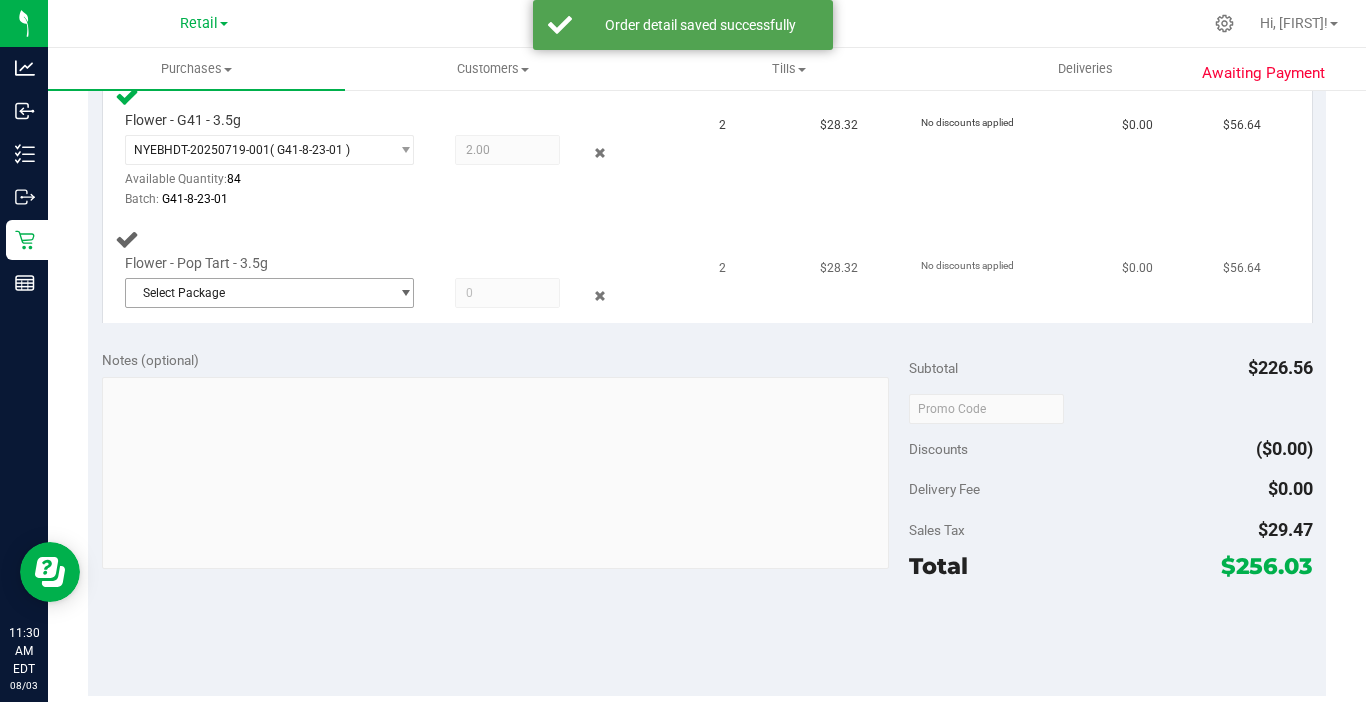 click at bounding box center [405, 293] 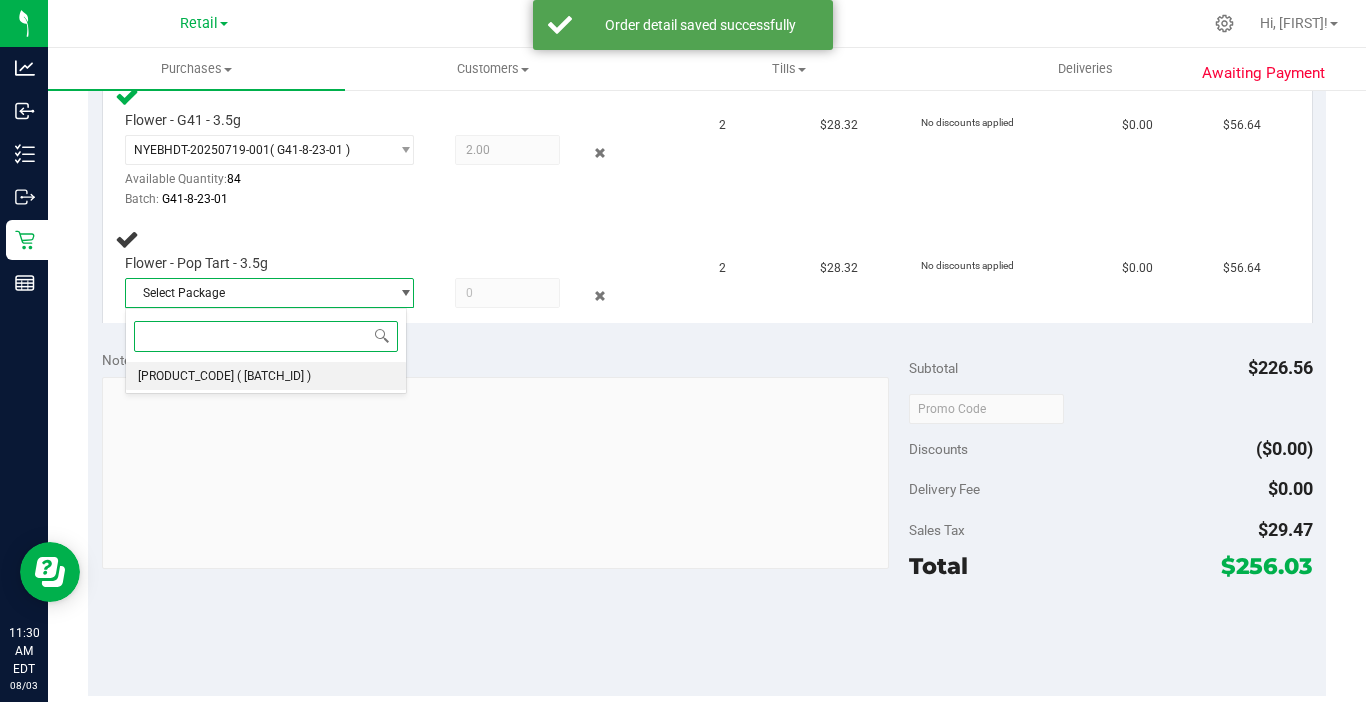 click on "(
[BATCH_ID]
)" at bounding box center (274, 376) 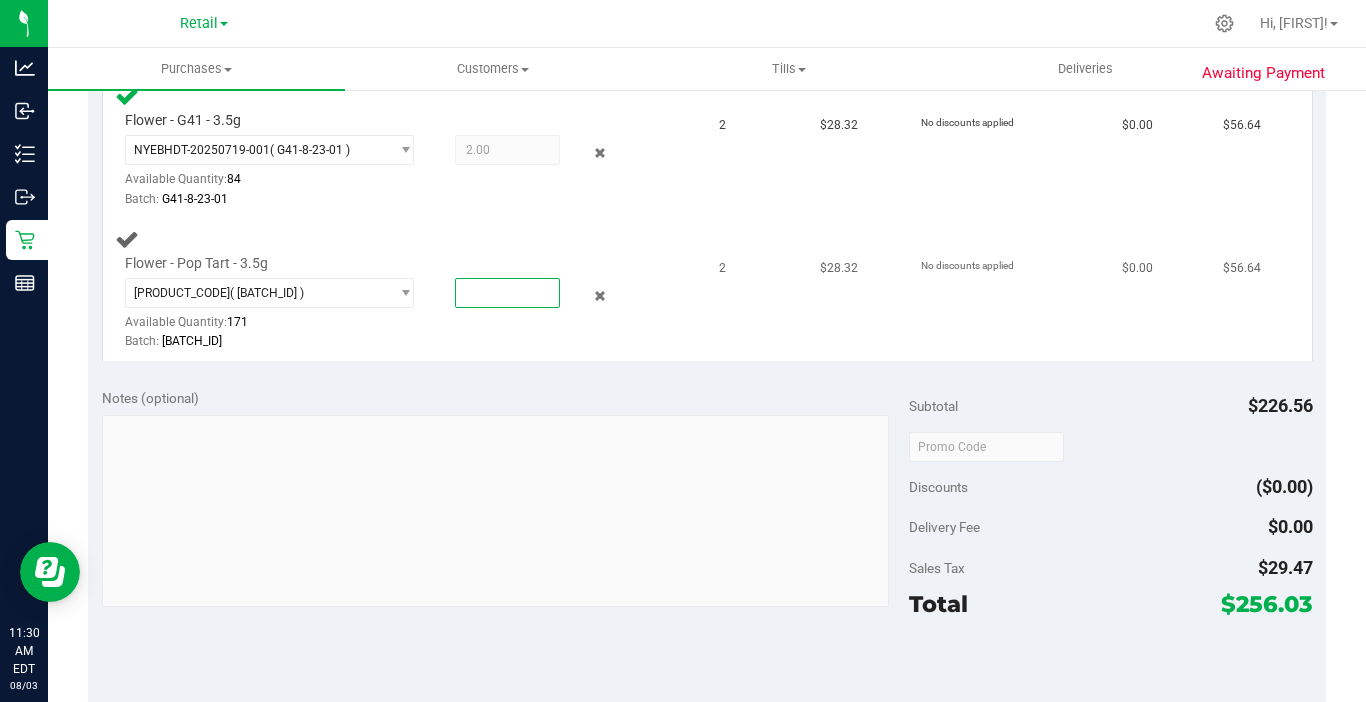click at bounding box center (507, 293) 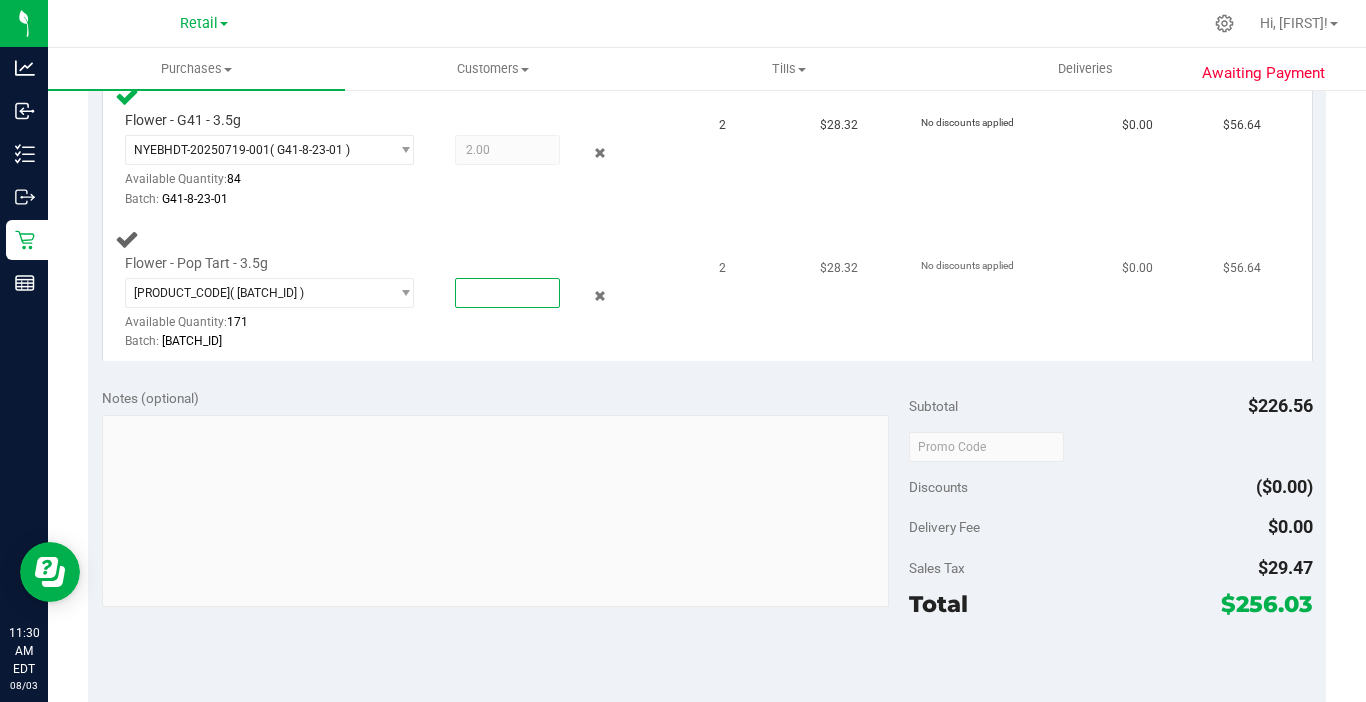 type on "2" 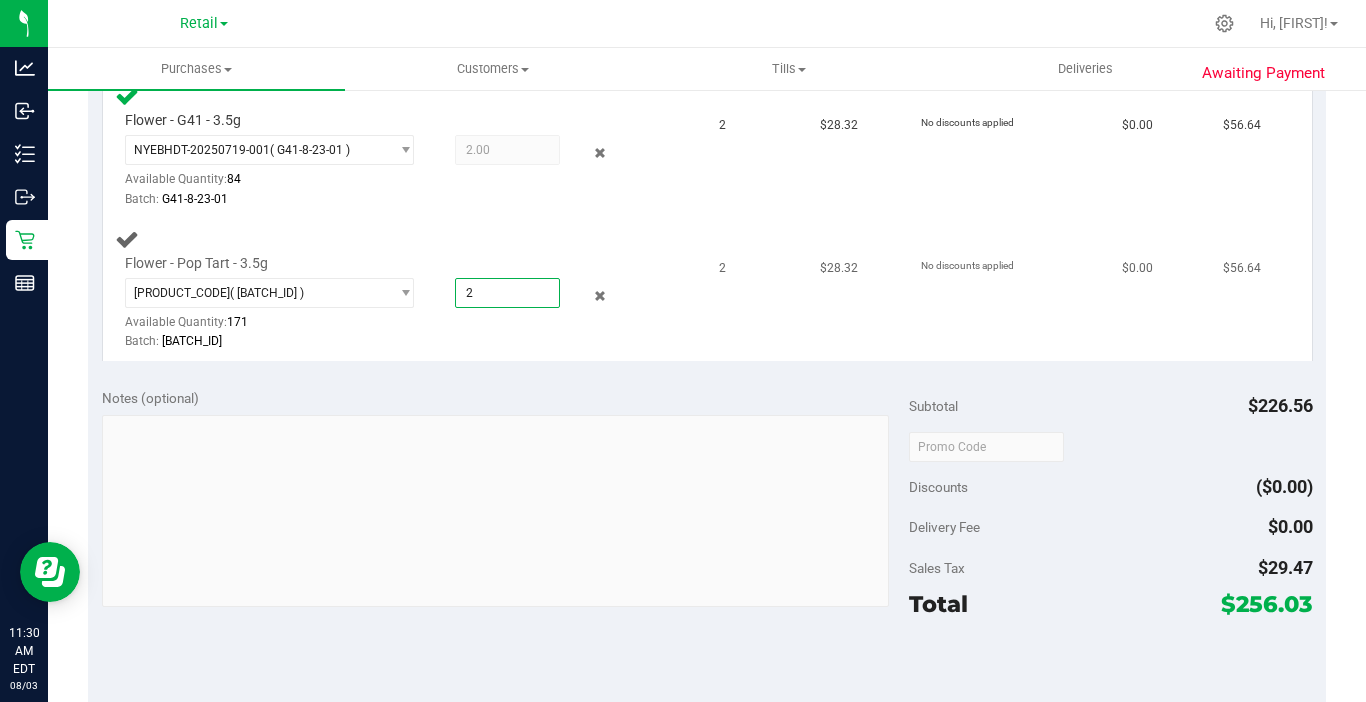 type on "2.0000" 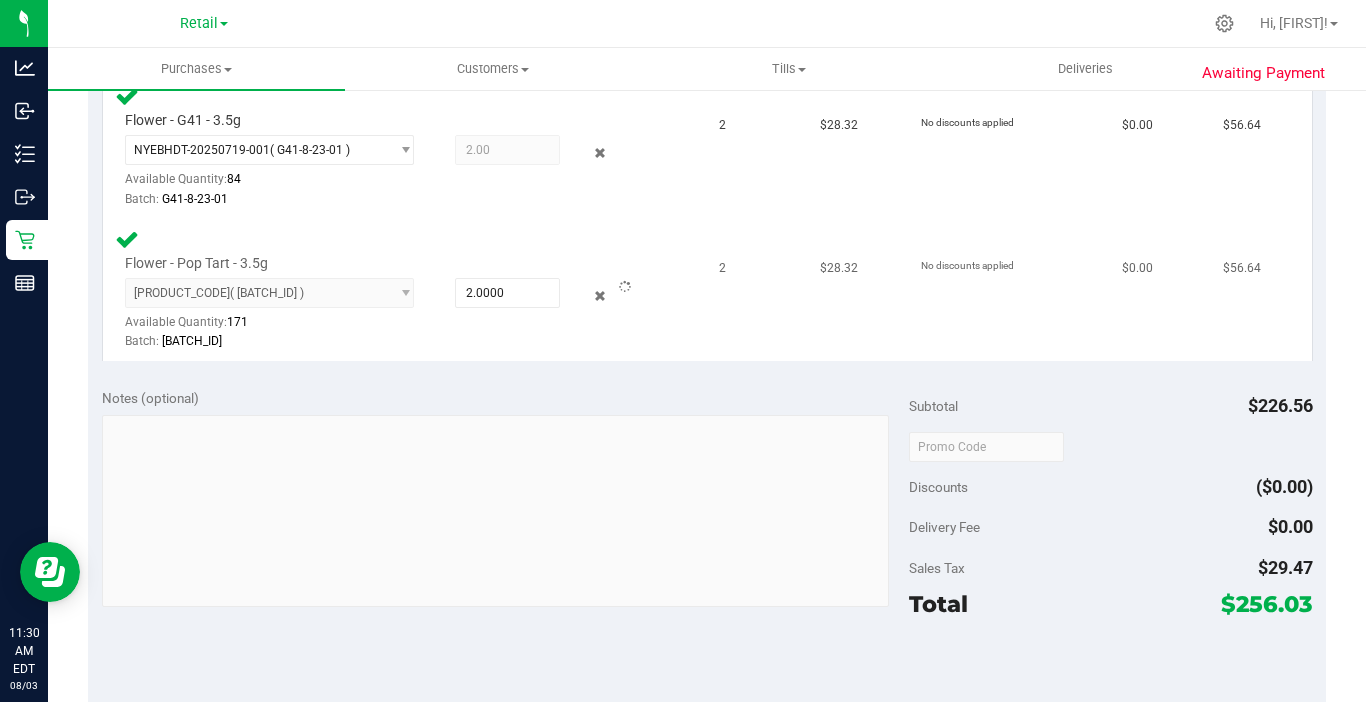 click on "[PRODUCT_CODE]
(
[BATCH_ID]
)
[PRODUCT_CODE]
Available Quantity:  171
2.0000 2
Batch:
[BATCH_ID]" at bounding box center [386, 314] 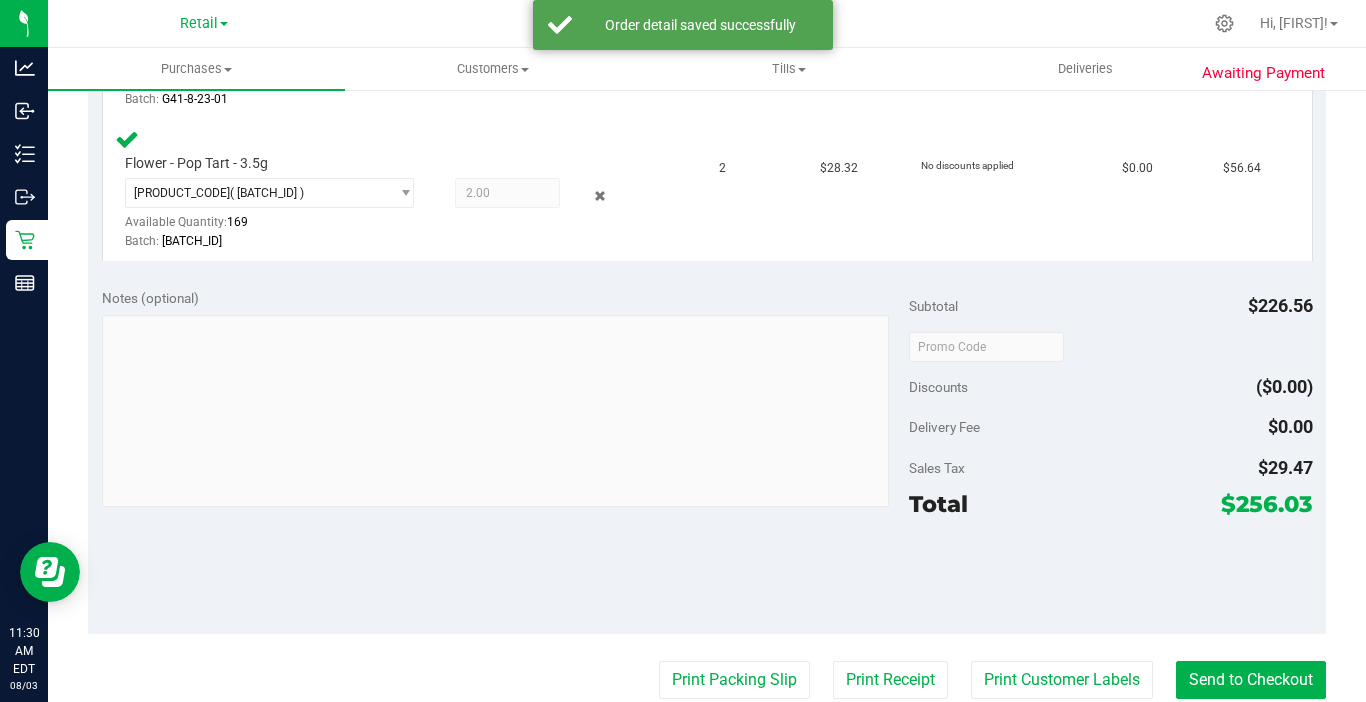 scroll, scrollTop: 1000, scrollLeft: 0, axis: vertical 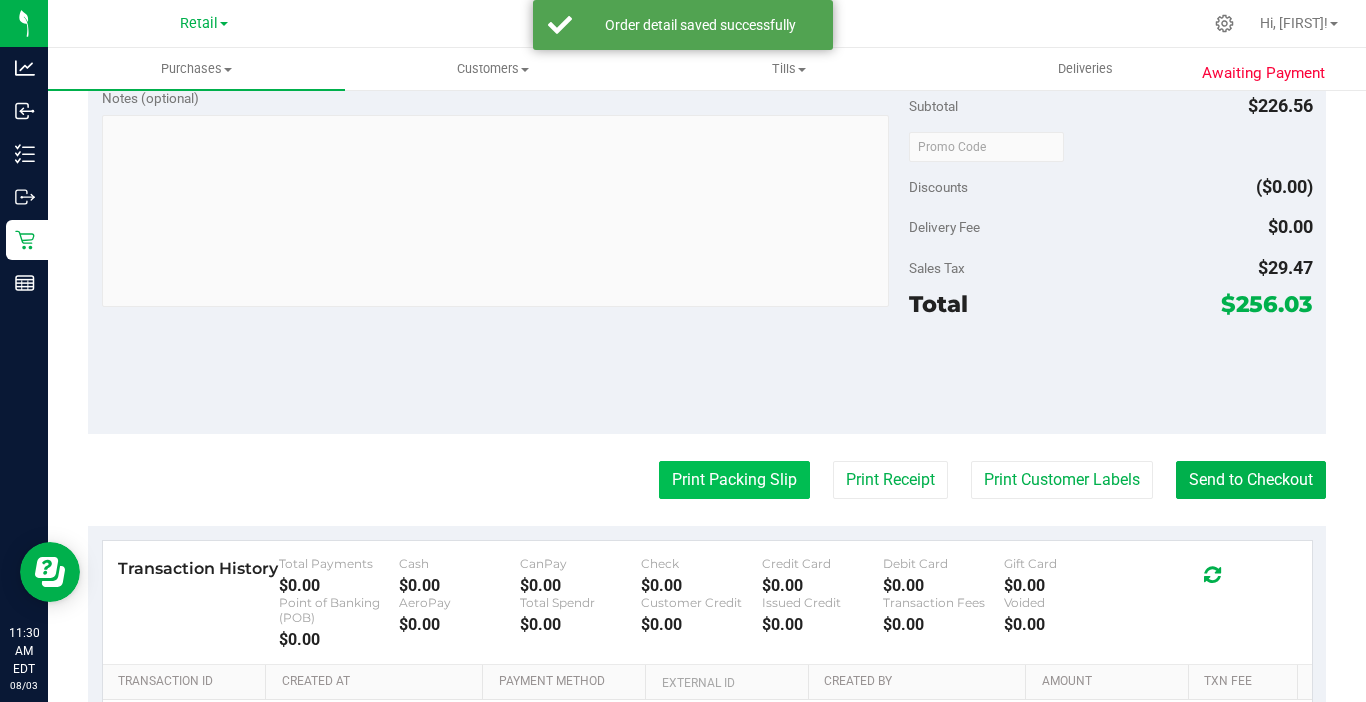 click on "Print Packing Slip" at bounding box center [734, 480] 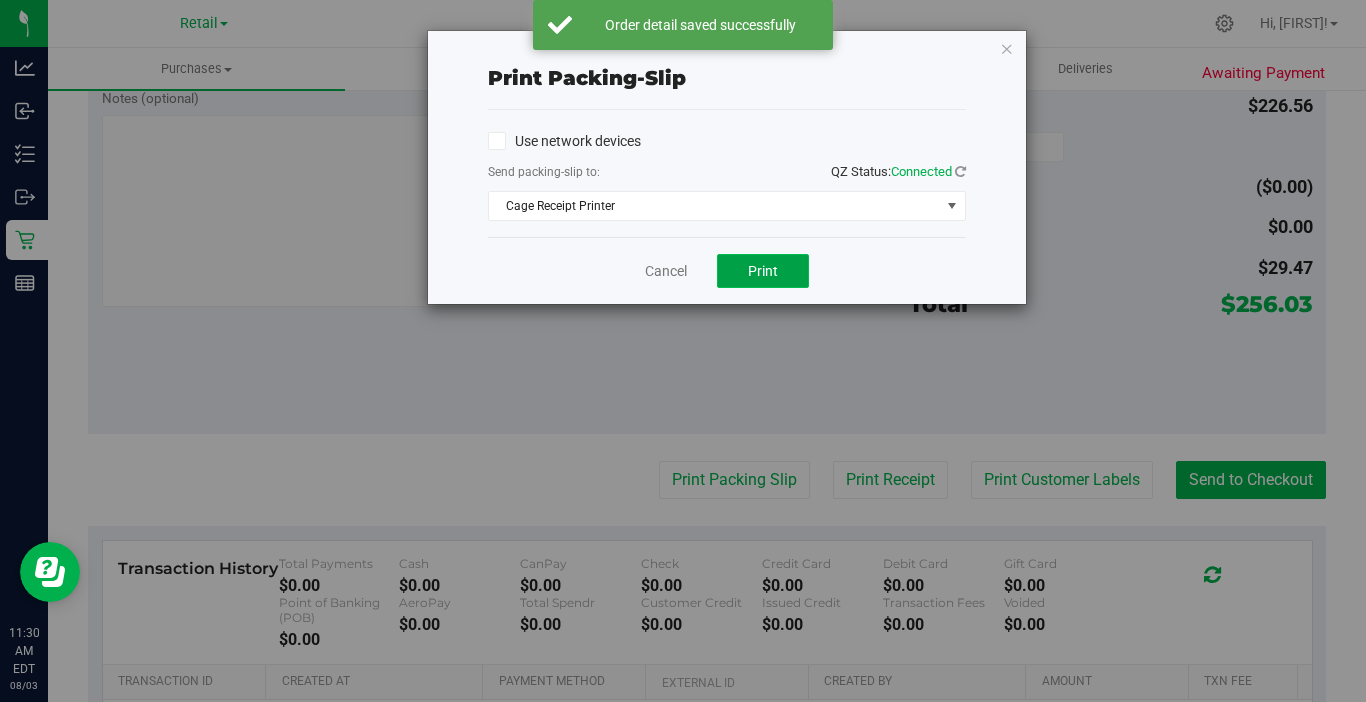 click on "Print" at bounding box center (763, 271) 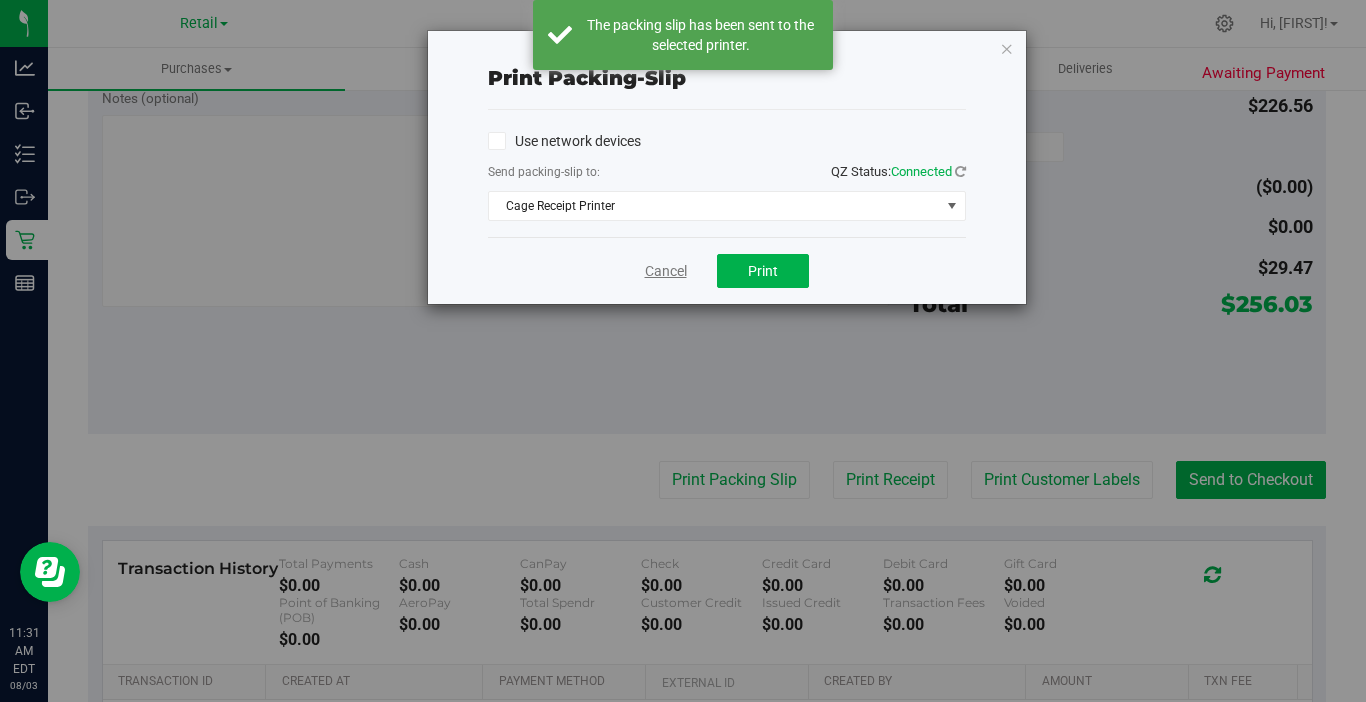 click on "Cancel" at bounding box center (666, 271) 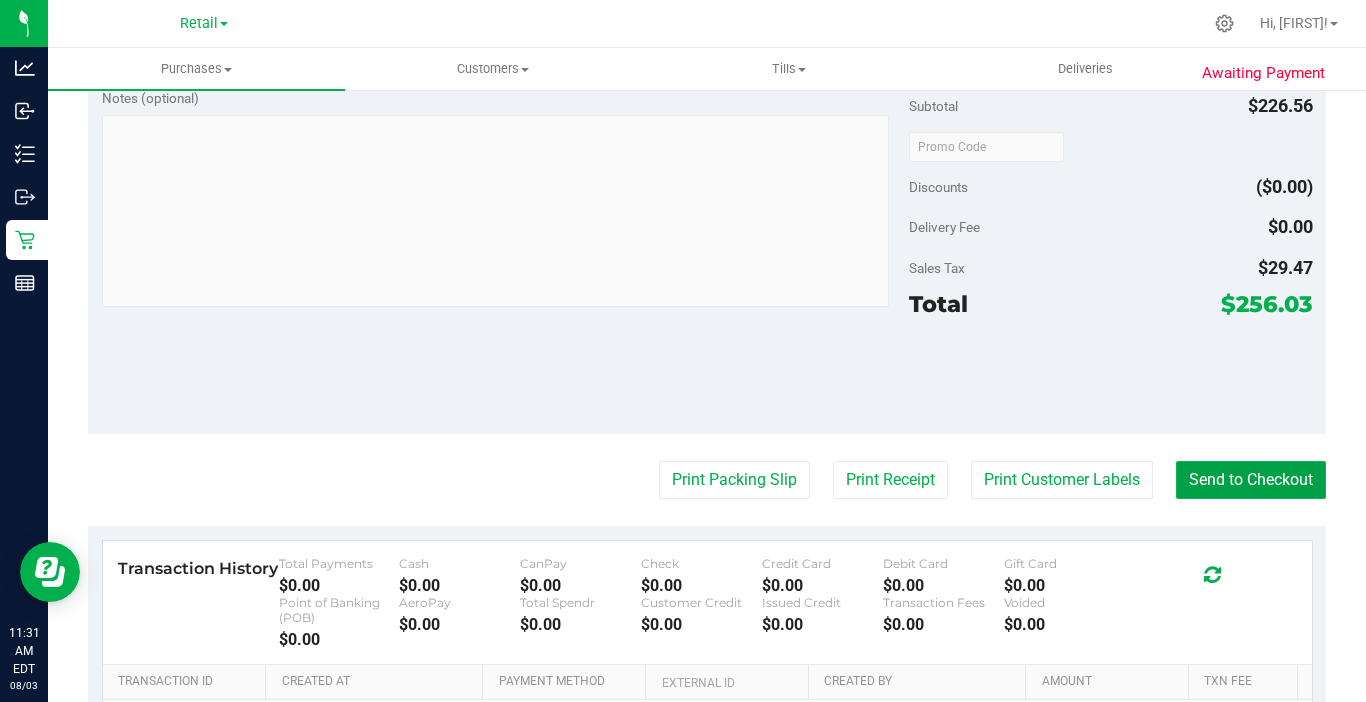 click on "Send to Checkout" at bounding box center [1251, 480] 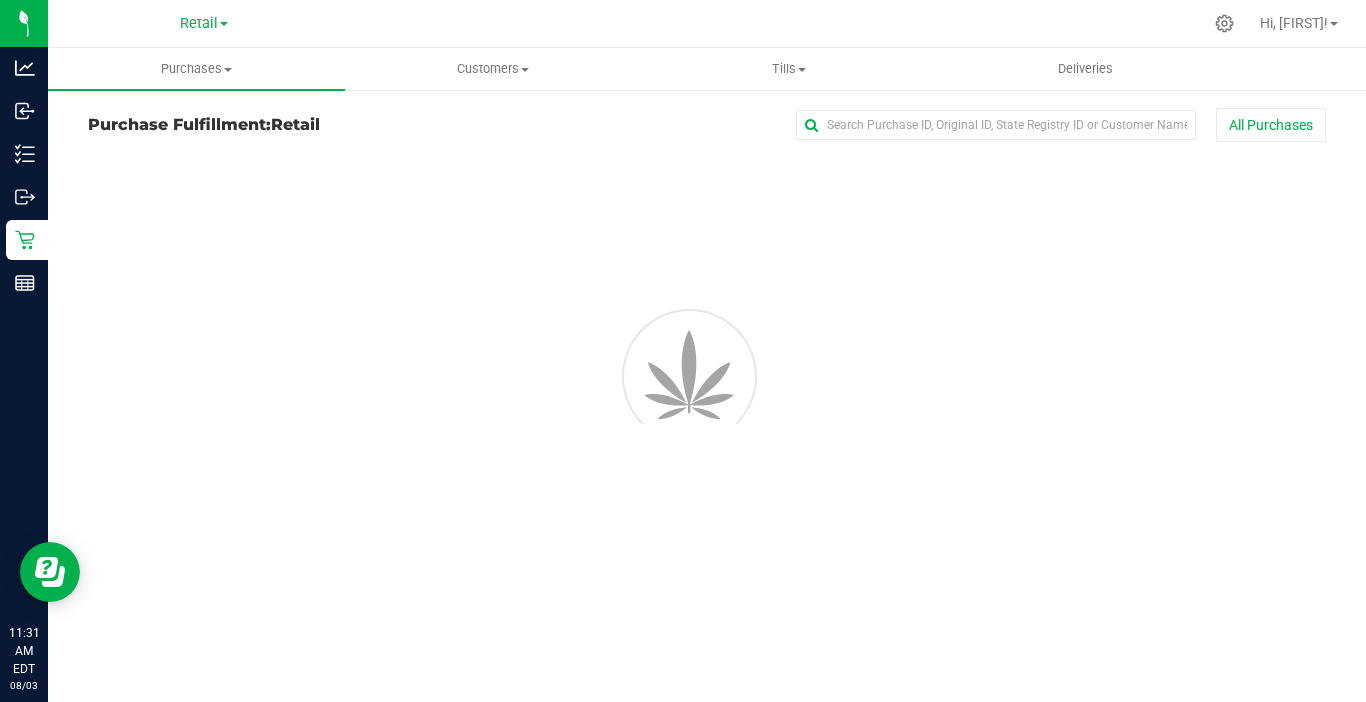scroll, scrollTop: 0, scrollLeft: 0, axis: both 